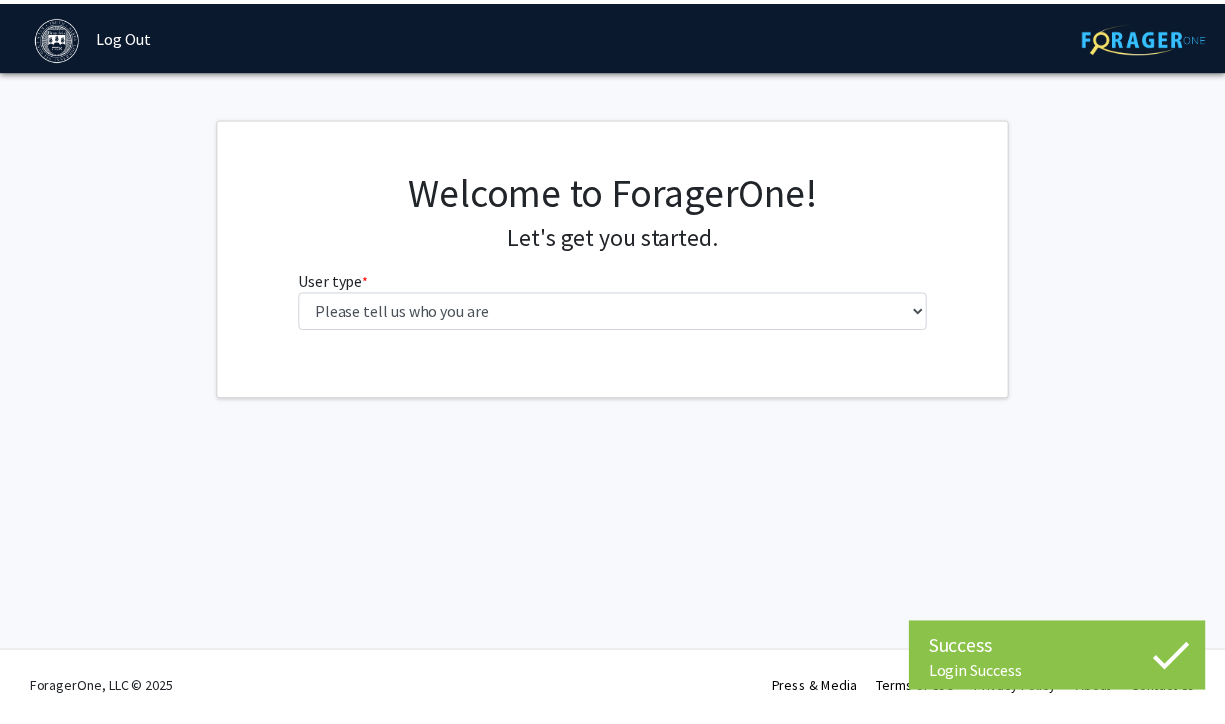 scroll, scrollTop: 0, scrollLeft: 0, axis: both 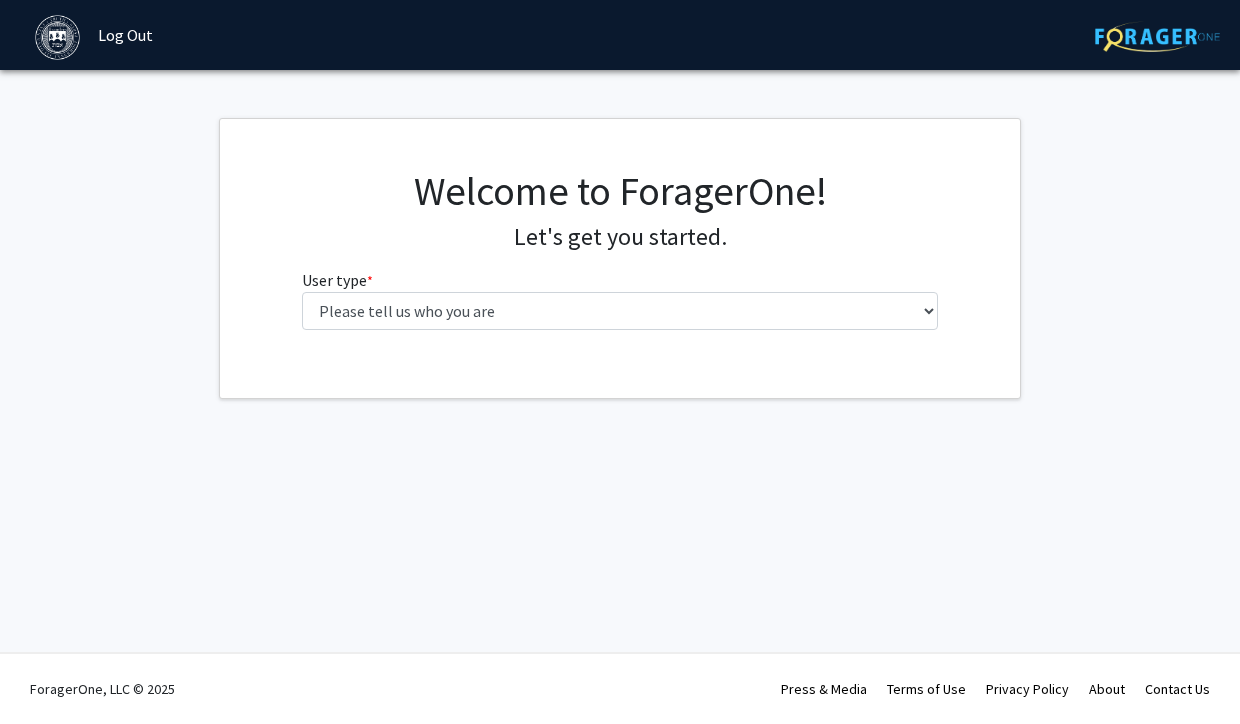 click on "Welcome to ForagerOne! Let's get you started.  User type  * required Please tell us who you are  Undergraduate Student   Master's Student   Doctoral Candidate (PhD, MD, DMD, PharmD, etc.)   Postdoctoral Researcher / Research Staff / Medical Resident / Medical Fellow   Faculty   Administrative Staff" 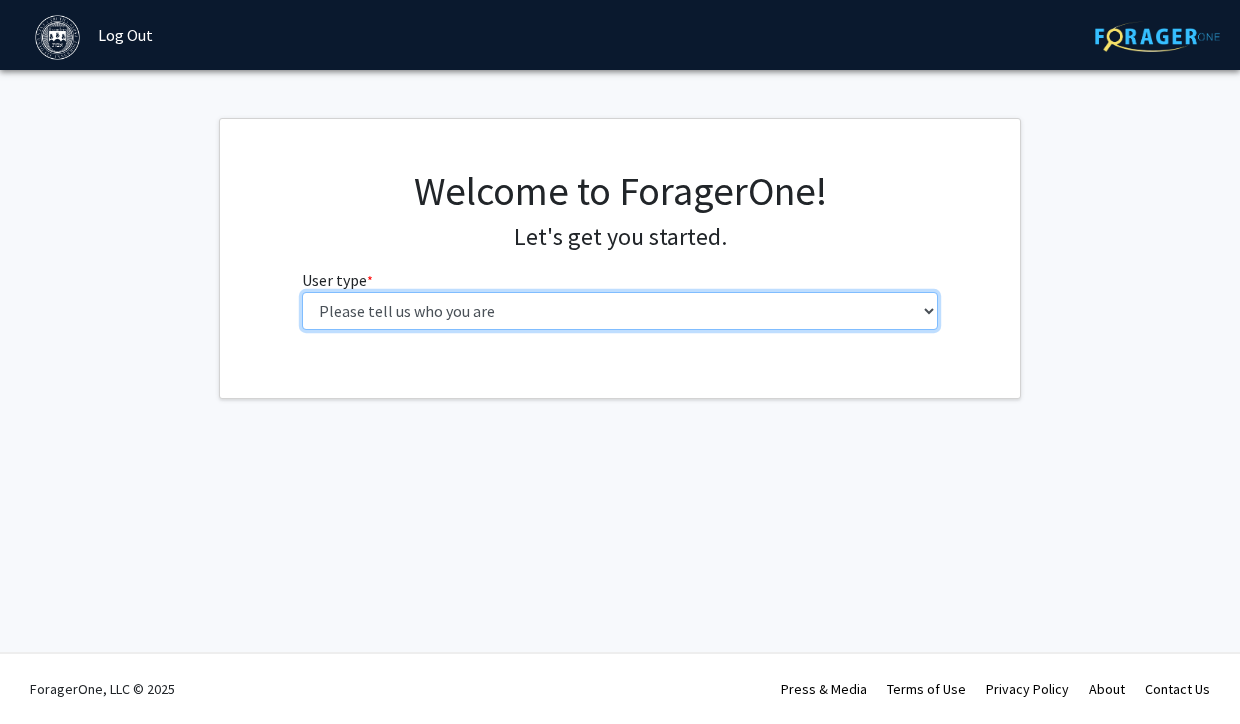 select on "1: undergrad" 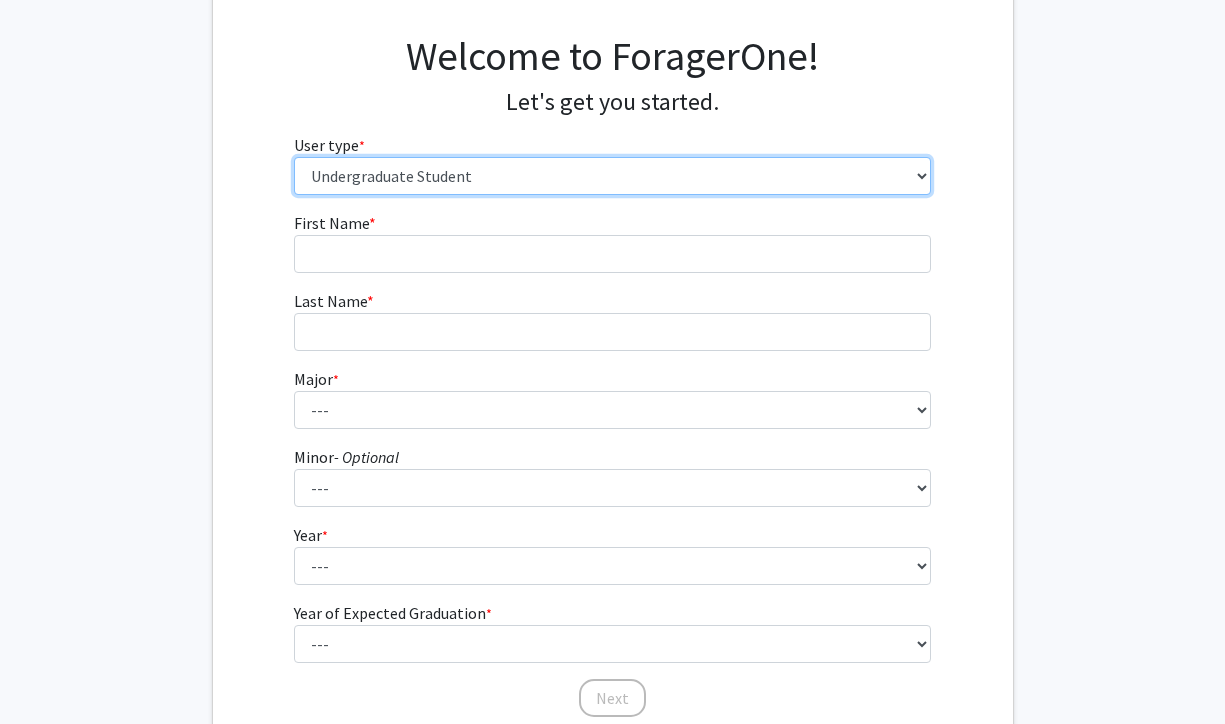 scroll, scrollTop: 137, scrollLeft: 0, axis: vertical 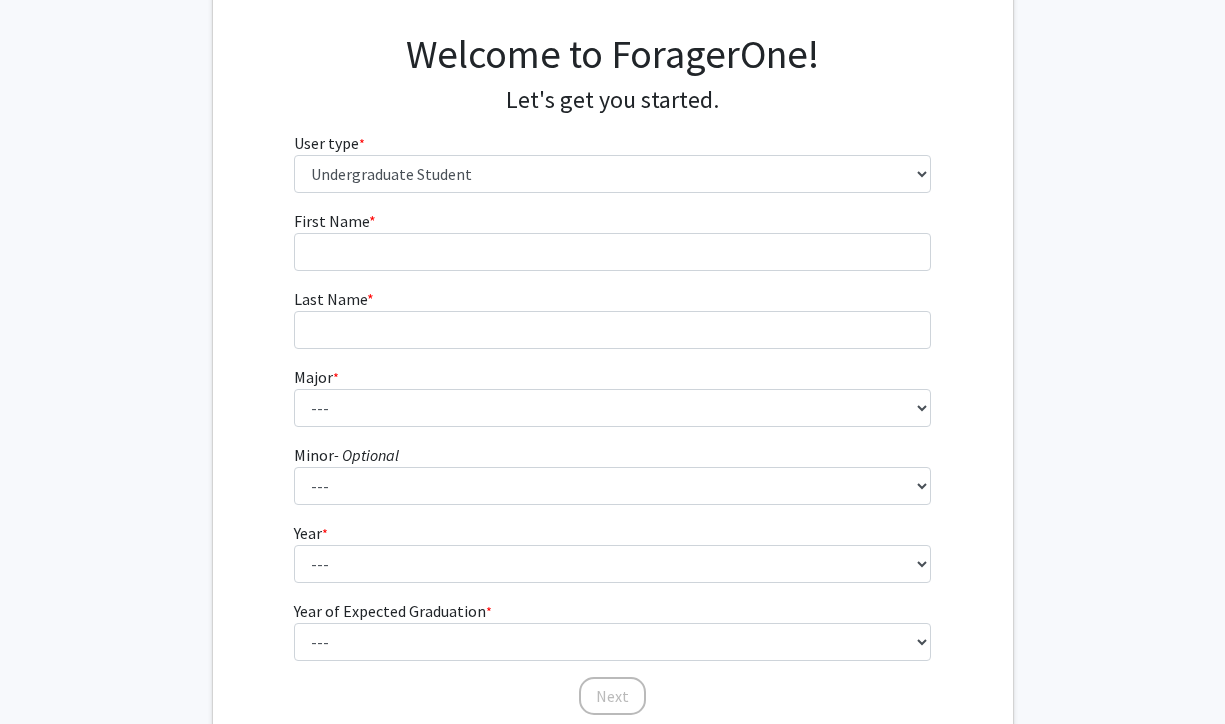 click on "First Name * required" at bounding box center (612, 240) 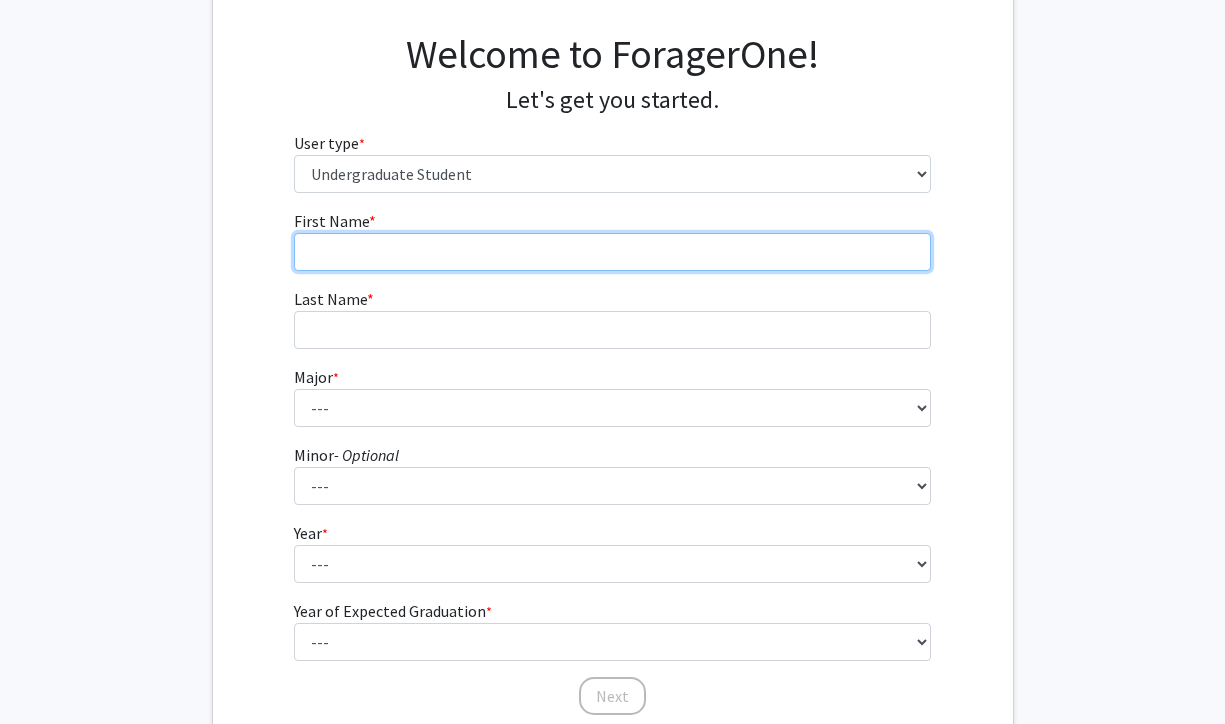 click on "First Name * required" at bounding box center (612, 252) 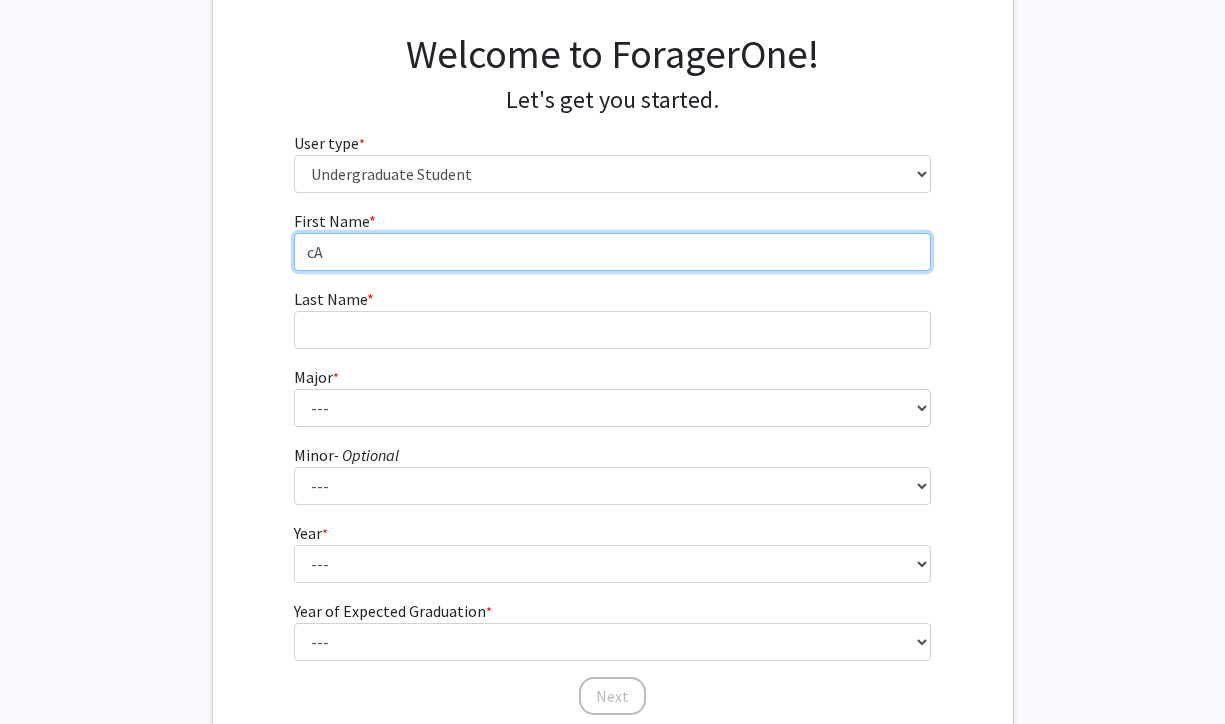 type on "c" 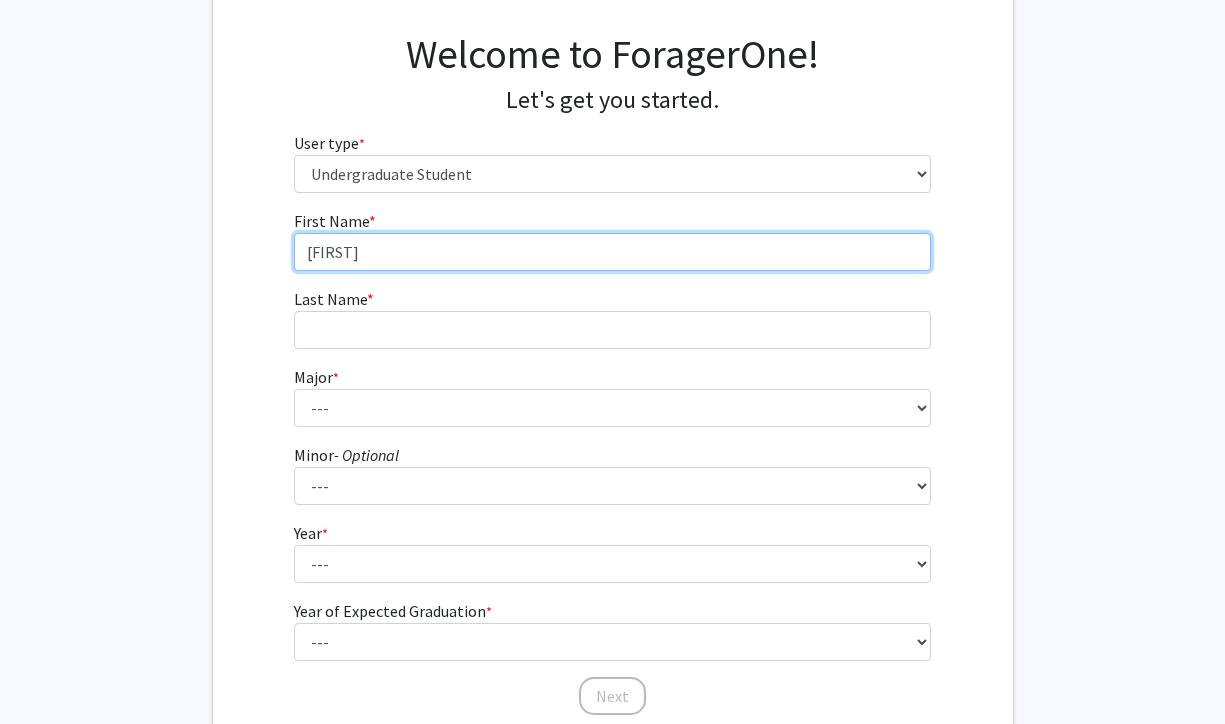 type on "[FIRST]" 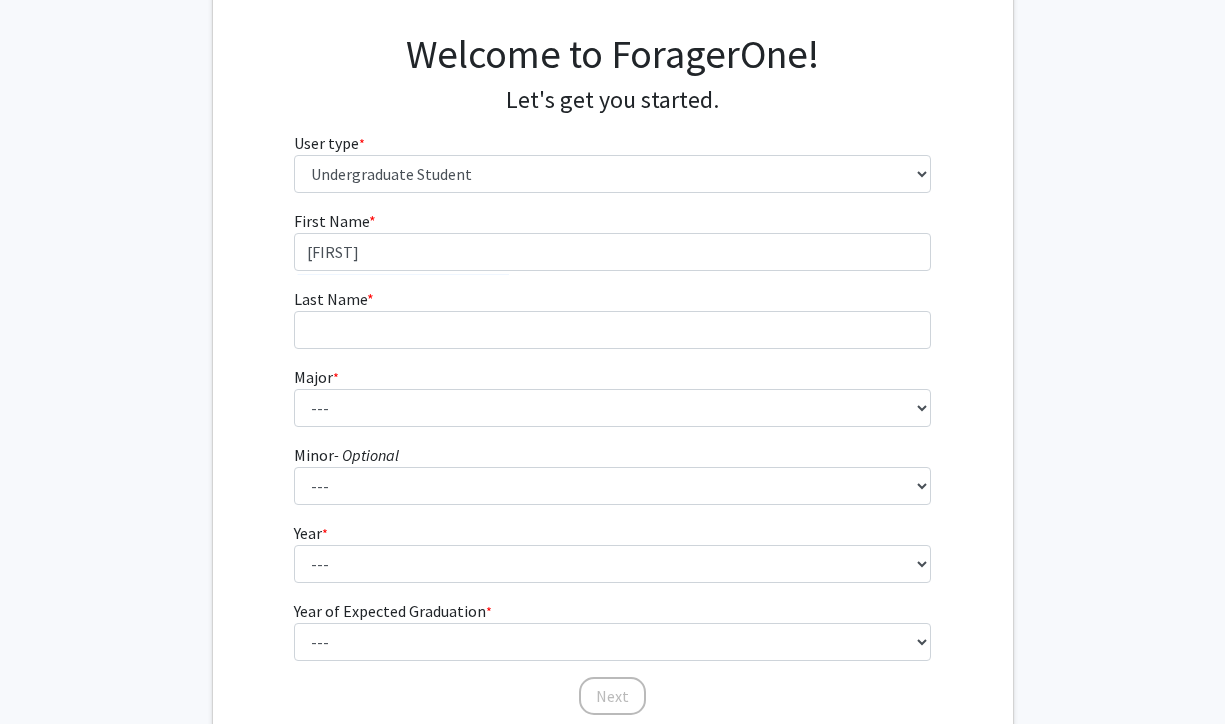 click on "First Name * required [FIRST] Last Name * required  Major  * required ---  African and African American Studies   American Studies   Anthropology   Applied Mathematics   Art History   Biochemistry   Biological Physics   Biology   Business   Chemistry   Classical Studies   Comparative Literature   Computer Science   Creative Writing   East Asian Studies   Economics   Education   English   Environmental Studies   European Cultural Studies   Film, Television and Interactive Media   French and Francophone Studies   German Studies   Health: Science, Society and Policy   Hispanic Studies   History   Independent Interdisciplinary Major   International and Global Studies   Islamic and Middle Eastern Studies   Latin American and Latino Studies   Linguistics   Mathematics   Music   Near Eastern and Judaic Studies   Neuroscience   Philosophy   Physics   Politics   Psychology   Russian Studies   Sociology   Studio Art   Theater Arts   Women's, Gender and Sexuality Studies   Minor  - Optional ---  Anthropology    English" 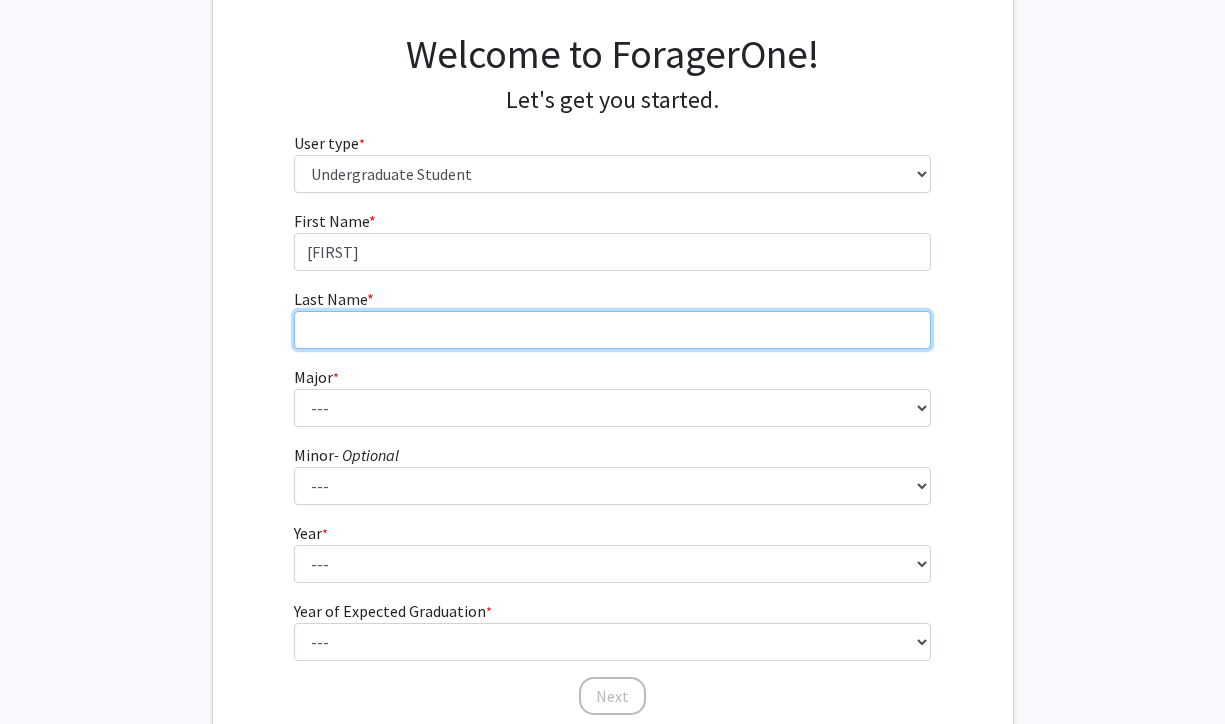 click on "Last Name * required" at bounding box center (612, 330) 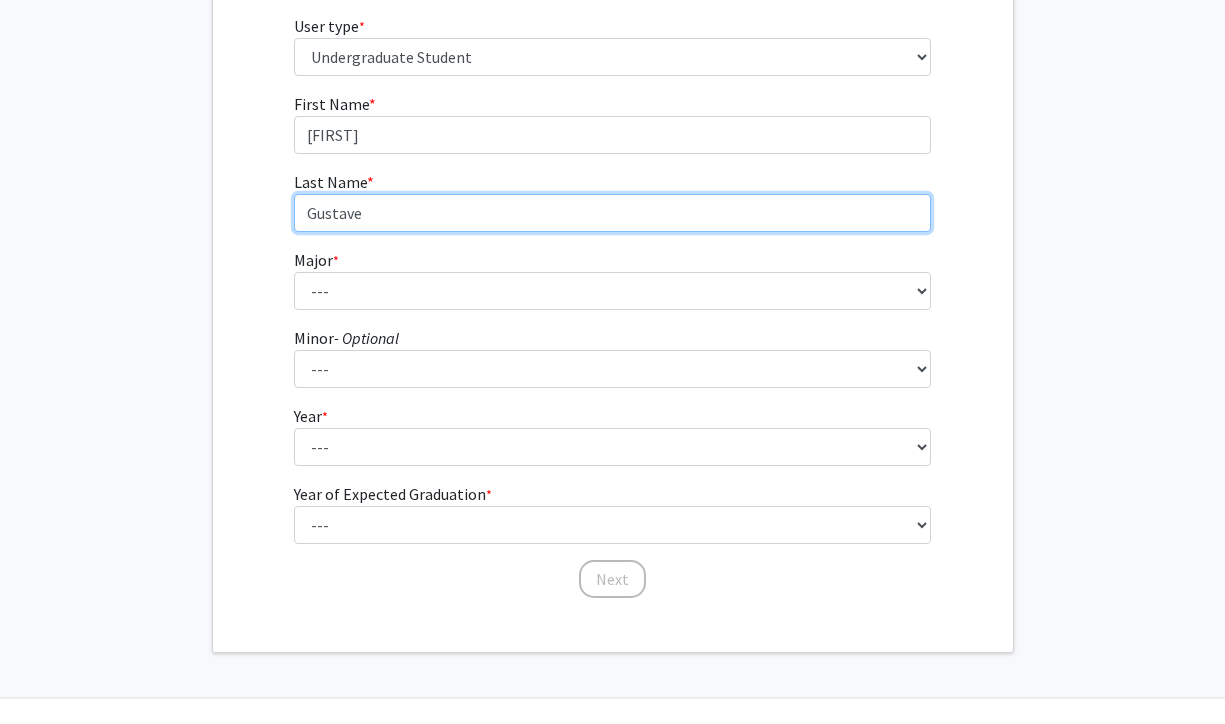 scroll, scrollTop: 289, scrollLeft: 0, axis: vertical 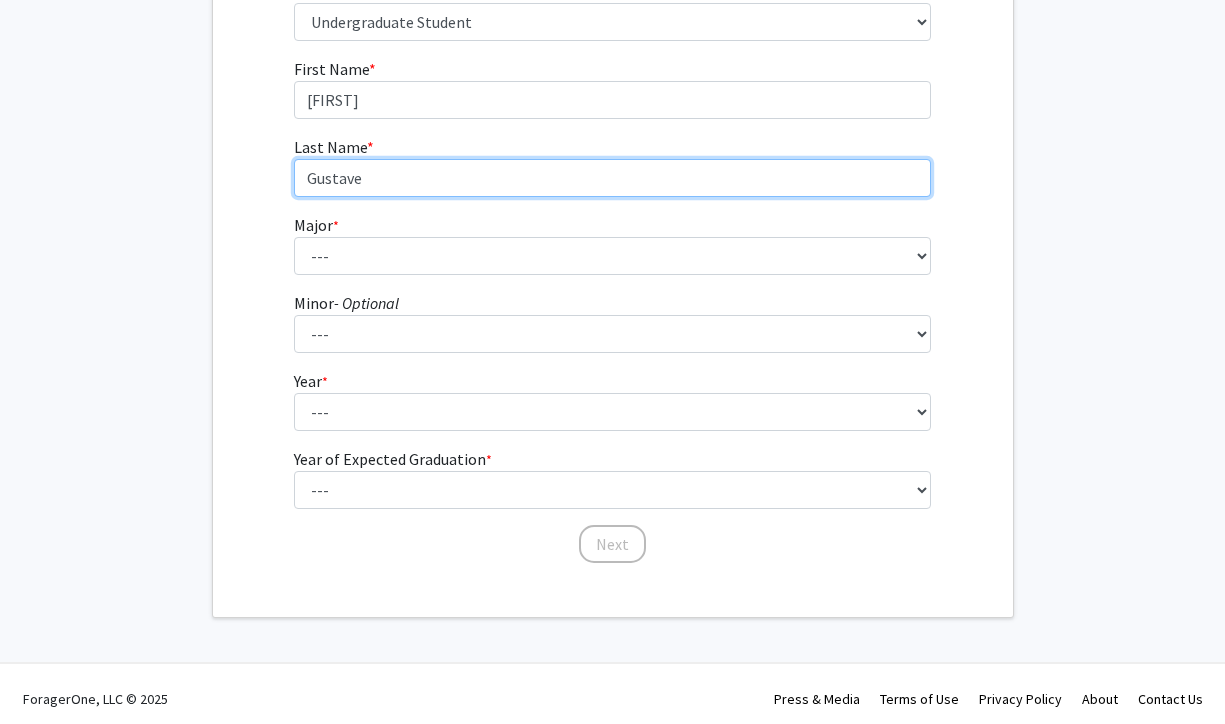 type on "Gustave" 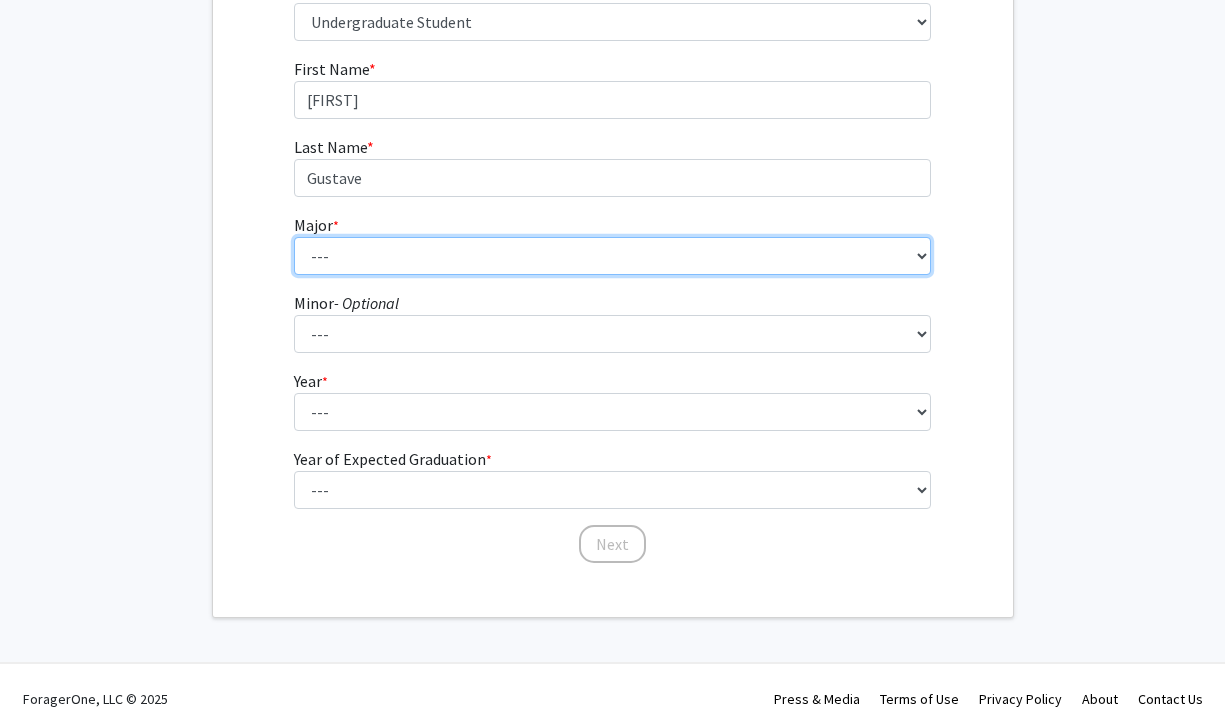 select on "39: 605" 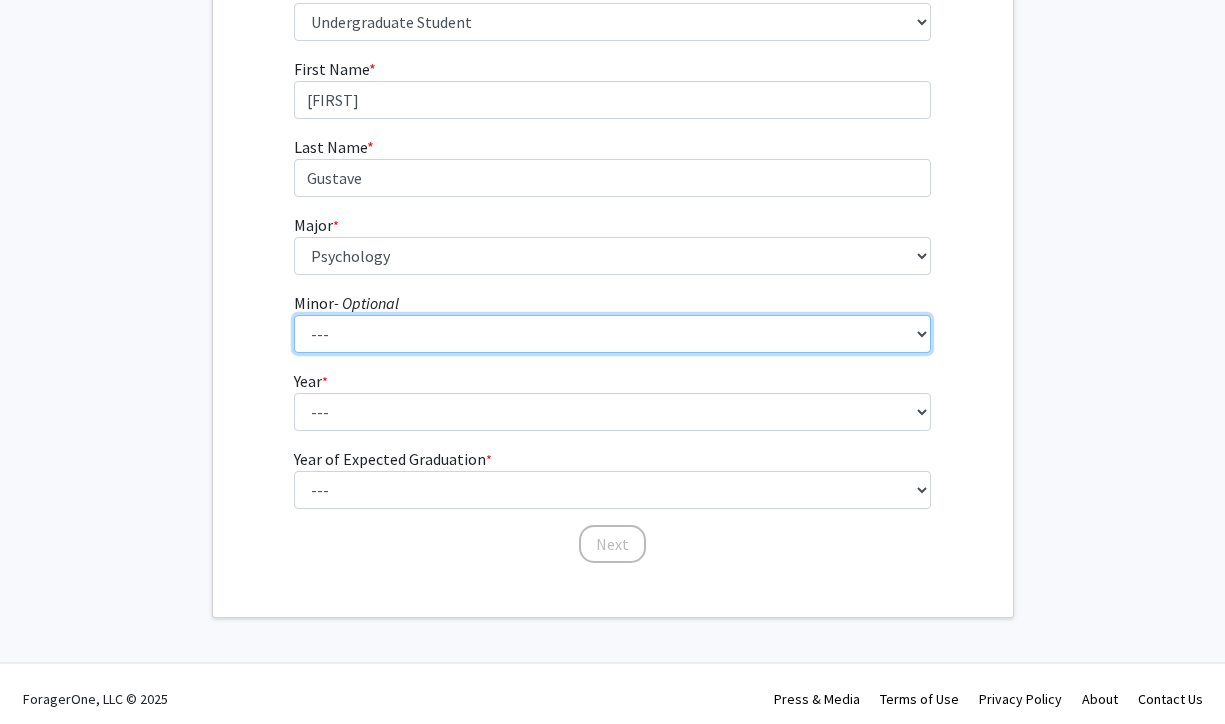 select on "21: 373" 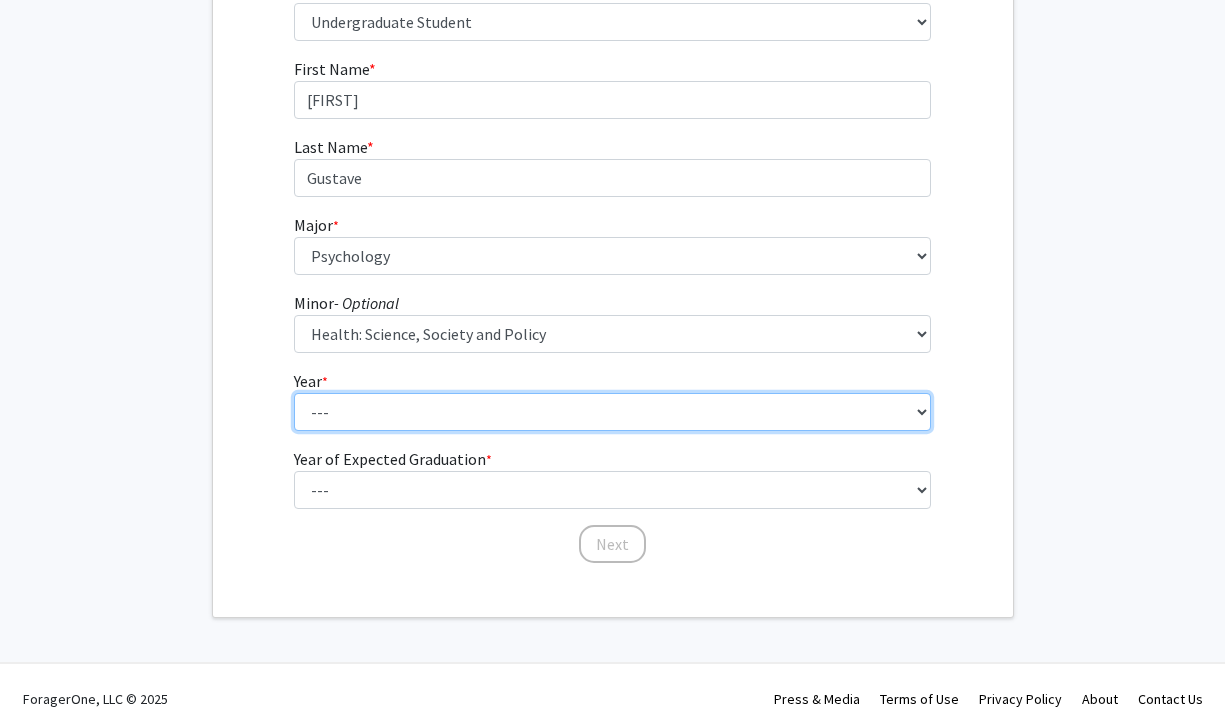 select on "2: sophomore" 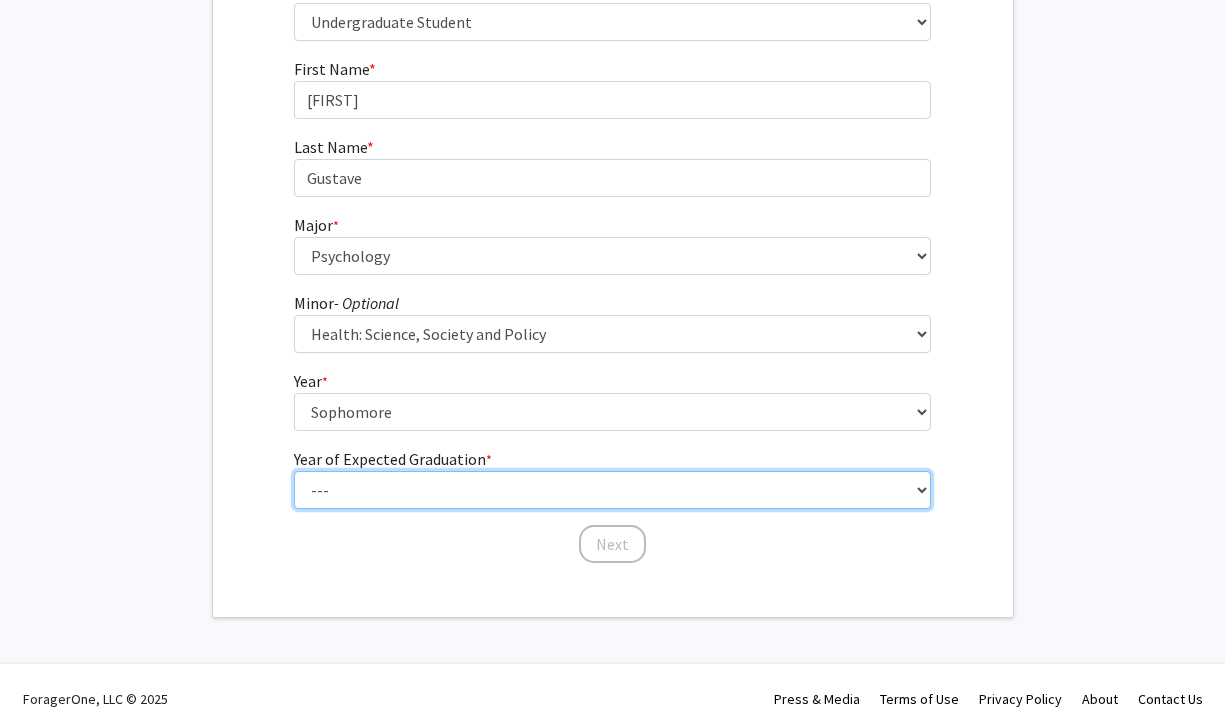 select on "4: 2028" 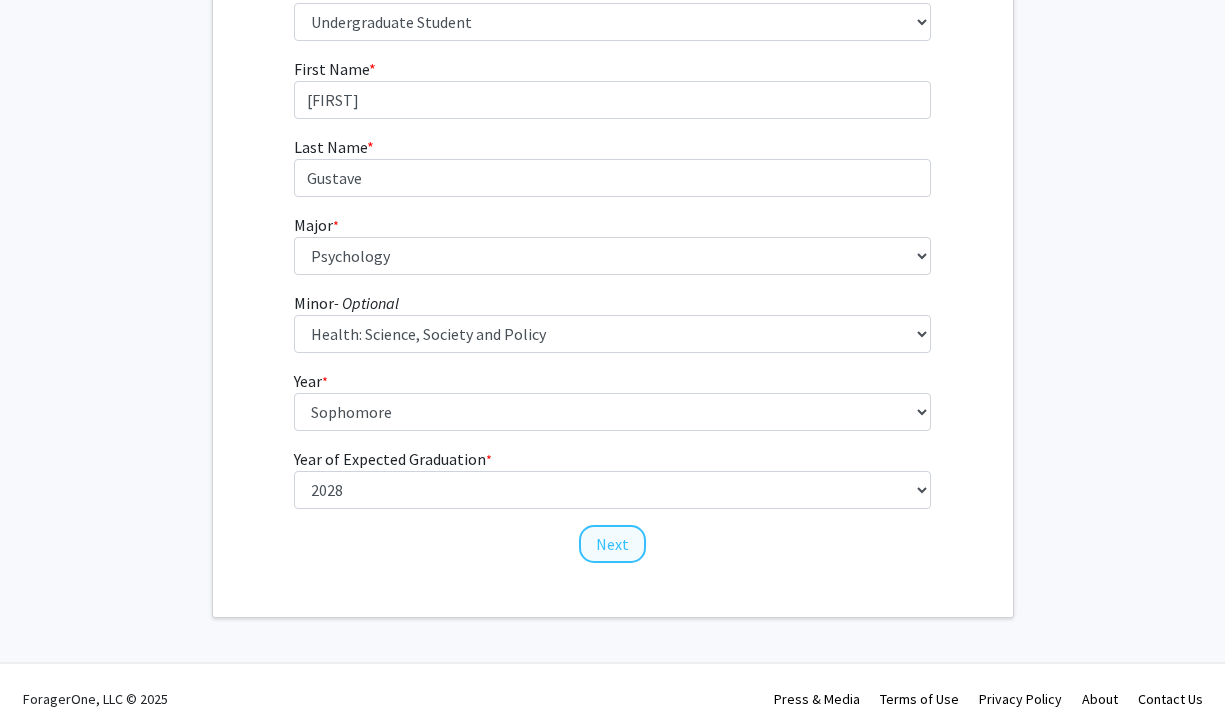 click on "Next" 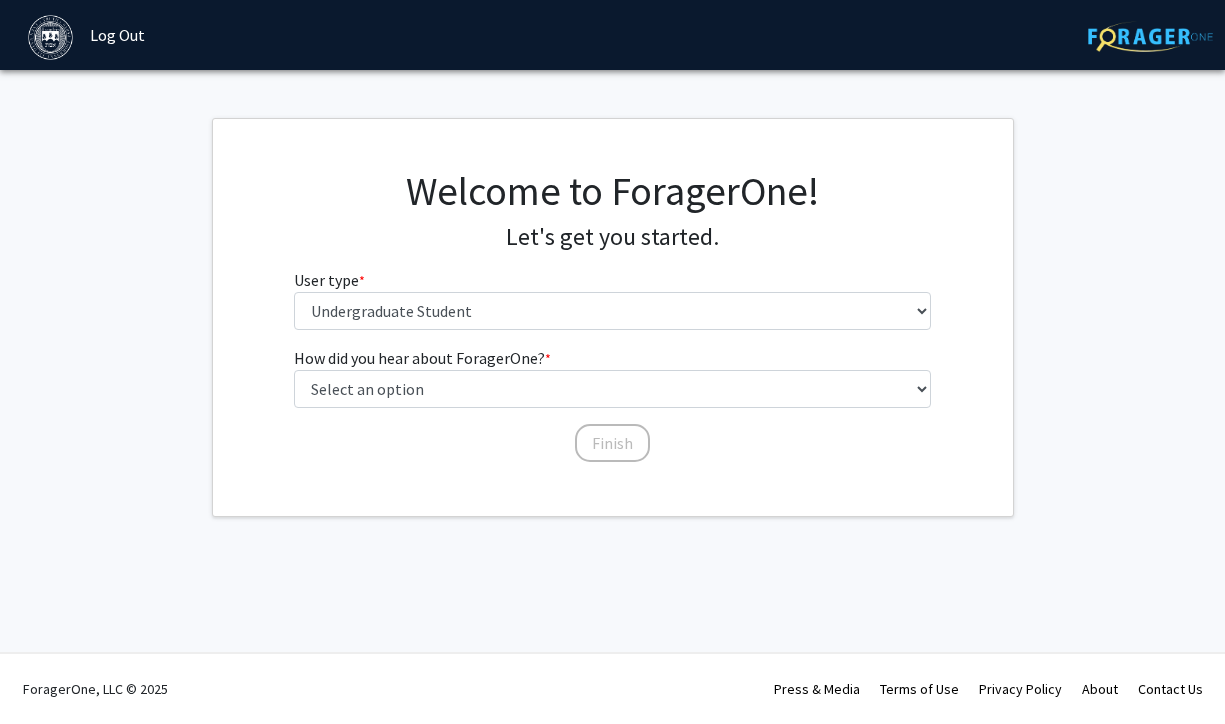 scroll, scrollTop: 0, scrollLeft: 0, axis: both 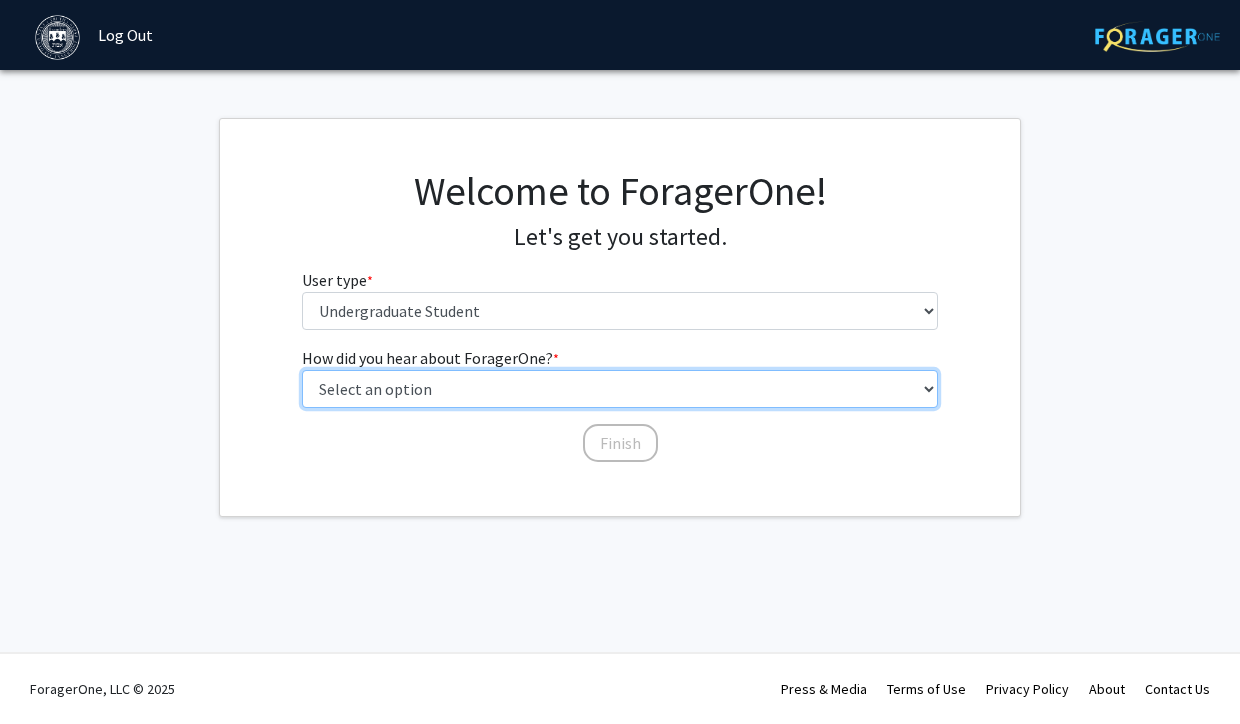 select on "3: university_website" 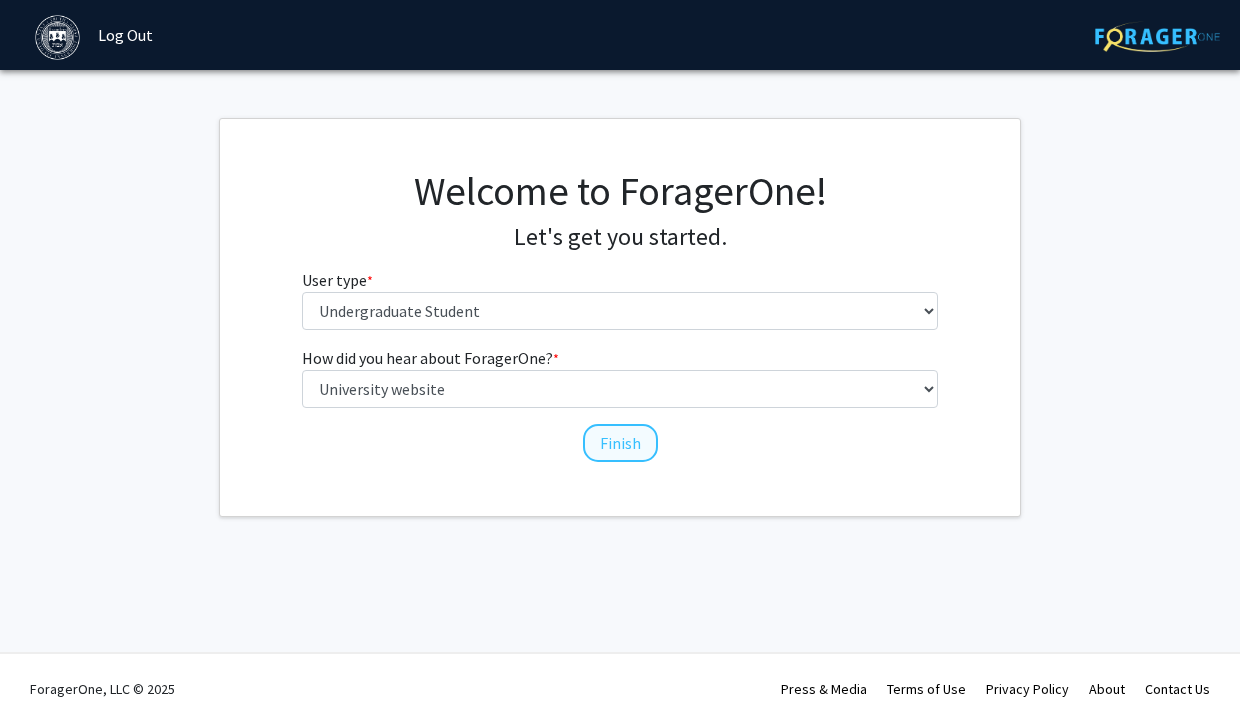 click on "Finish" 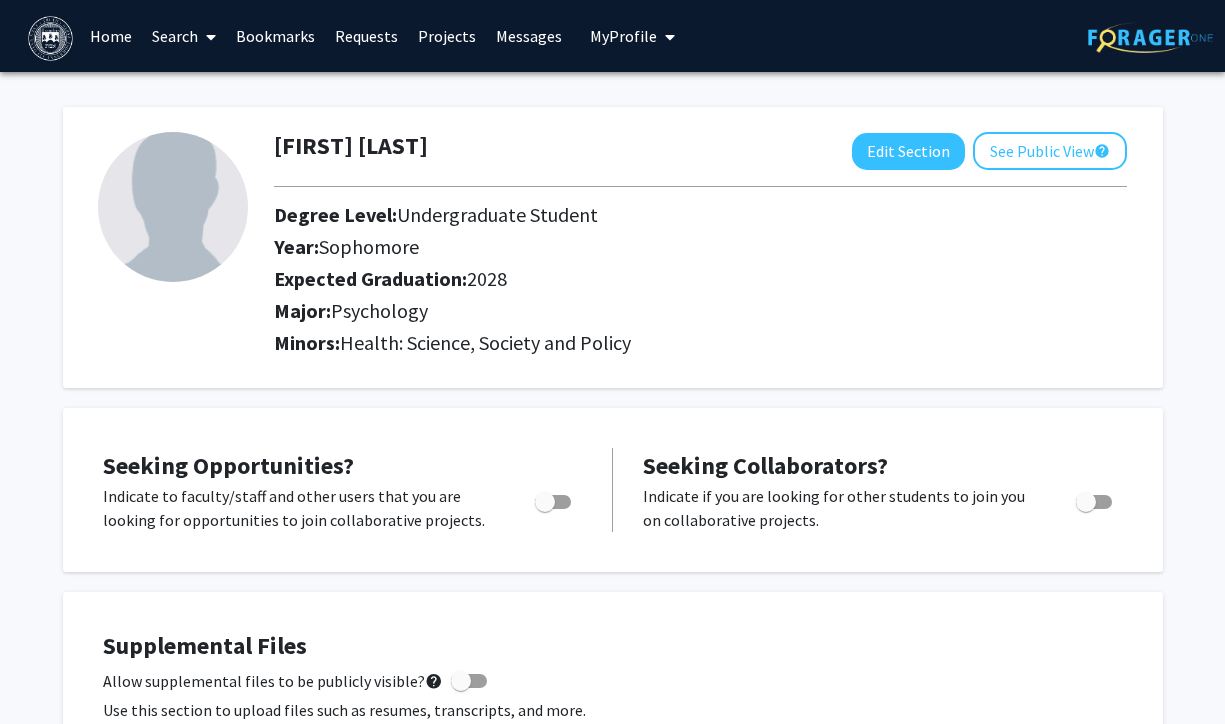scroll, scrollTop: 0, scrollLeft: 0, axis: both 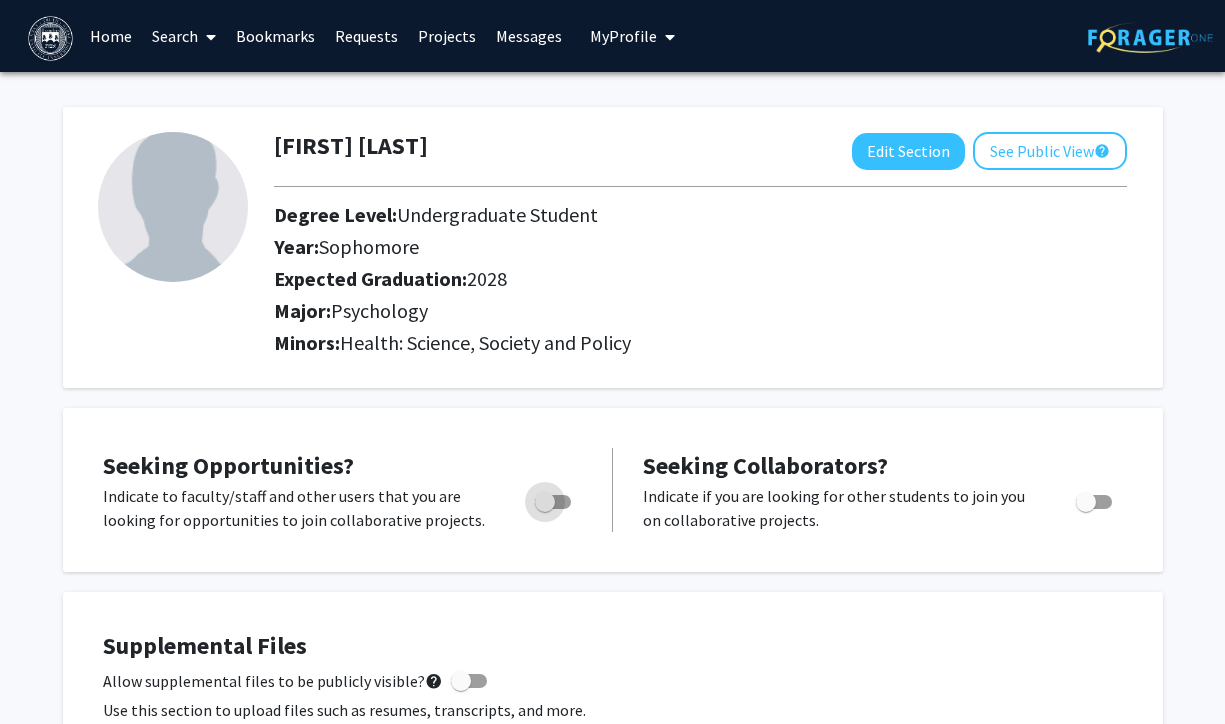 click at bounding box center (553, 502) 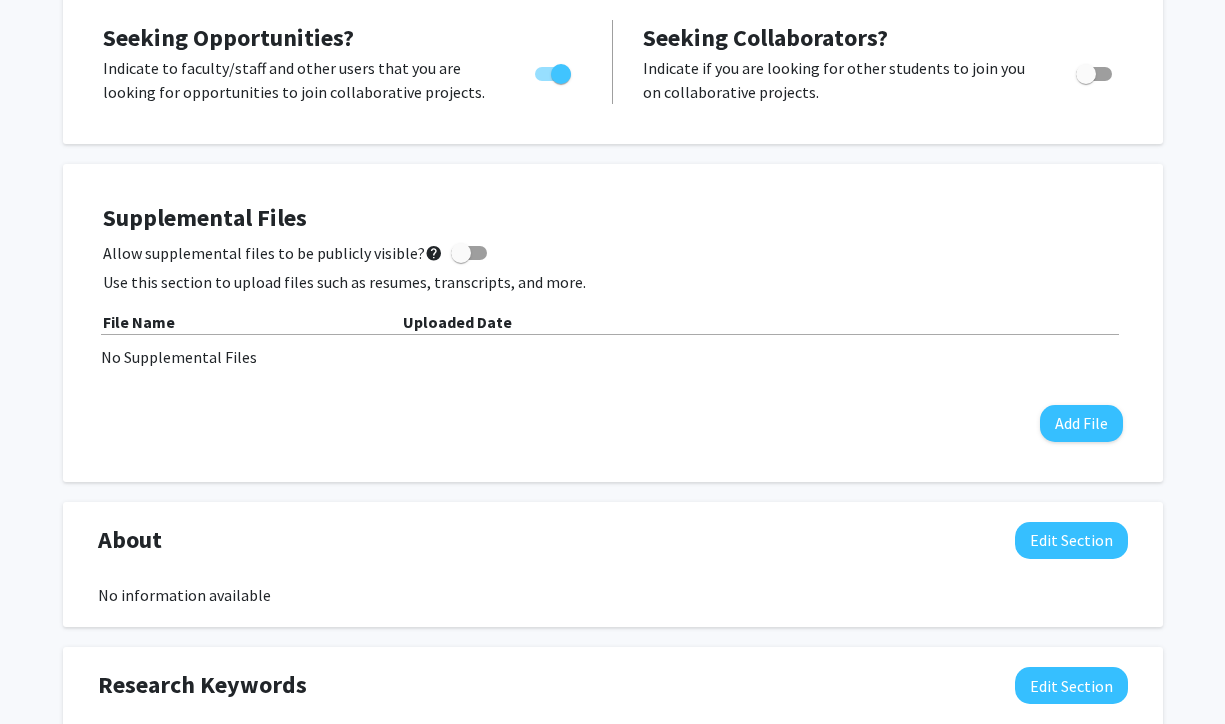scroll, scrollTop: 440, scrollLeft: 0, axis: vertical 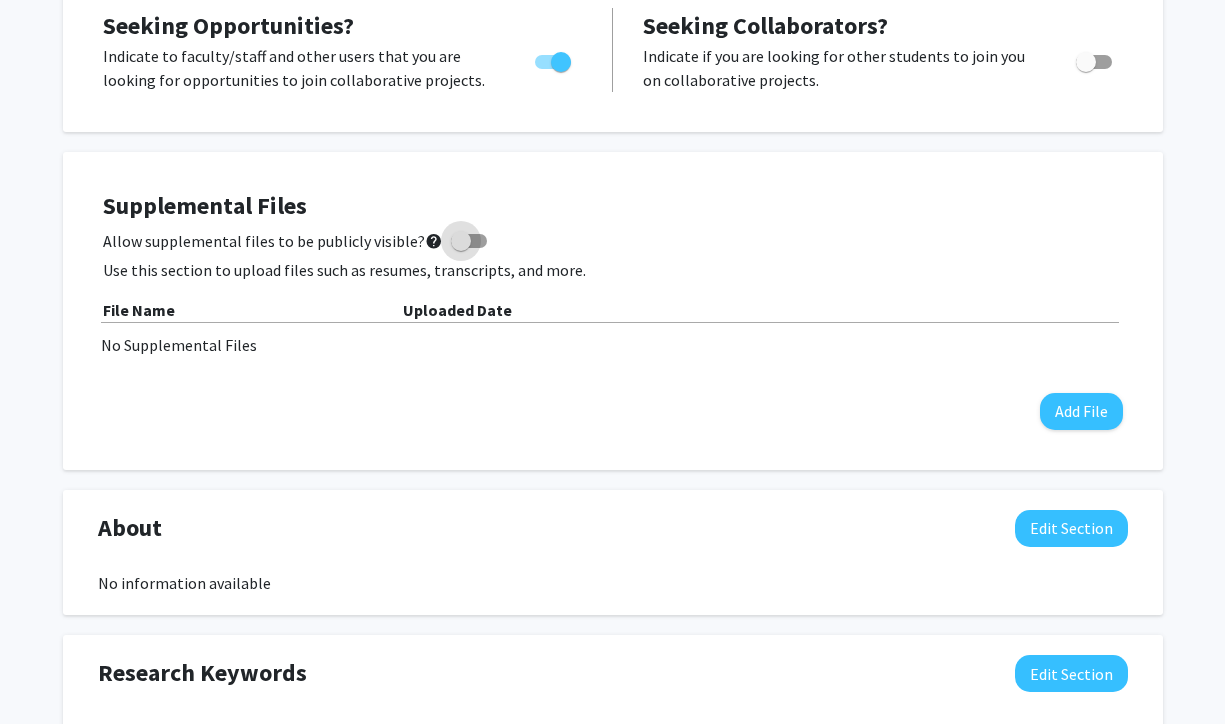 click at bounding box center (461, 241) 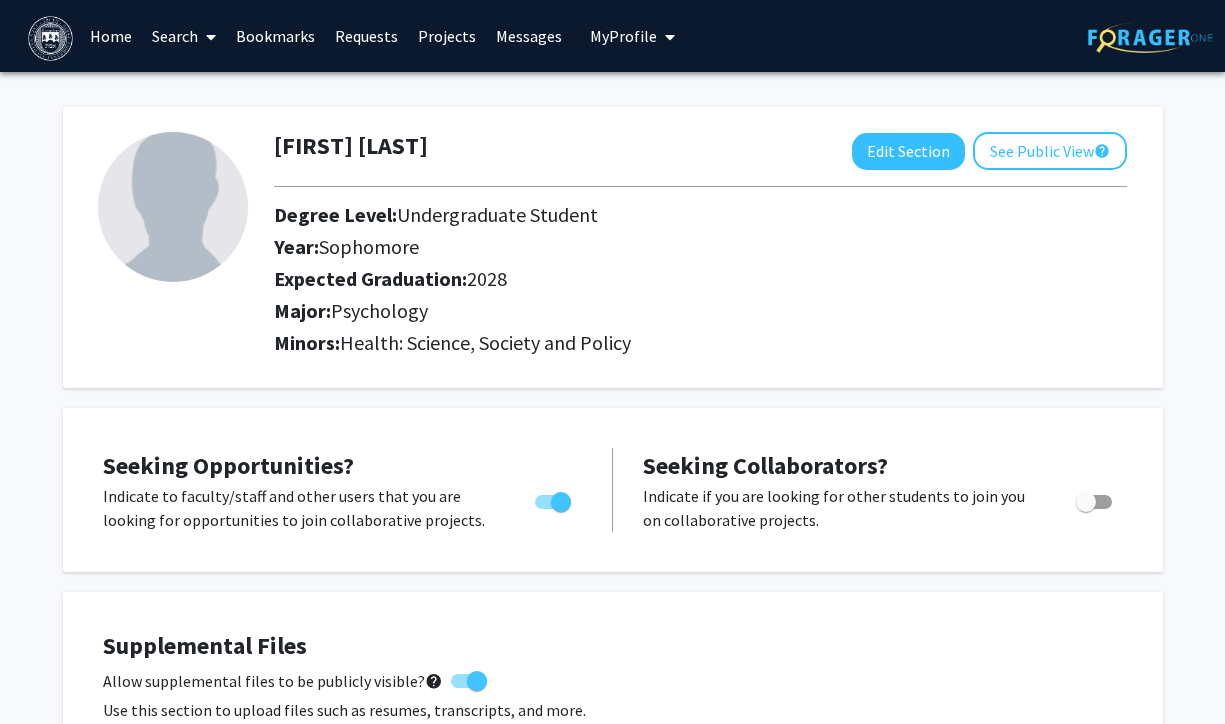 scroll, scrollTop: 0, scrollLeft: 0, axis: both 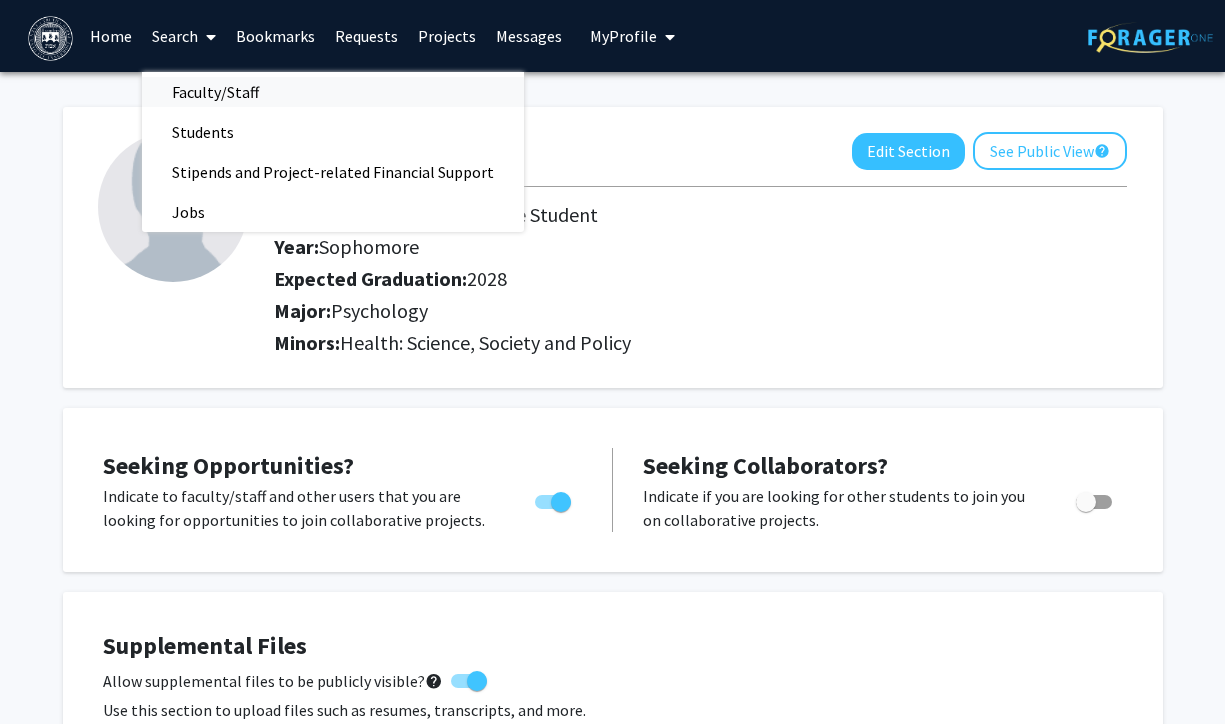 click on "Faculty/Staff" at bounding box center [215, 92] 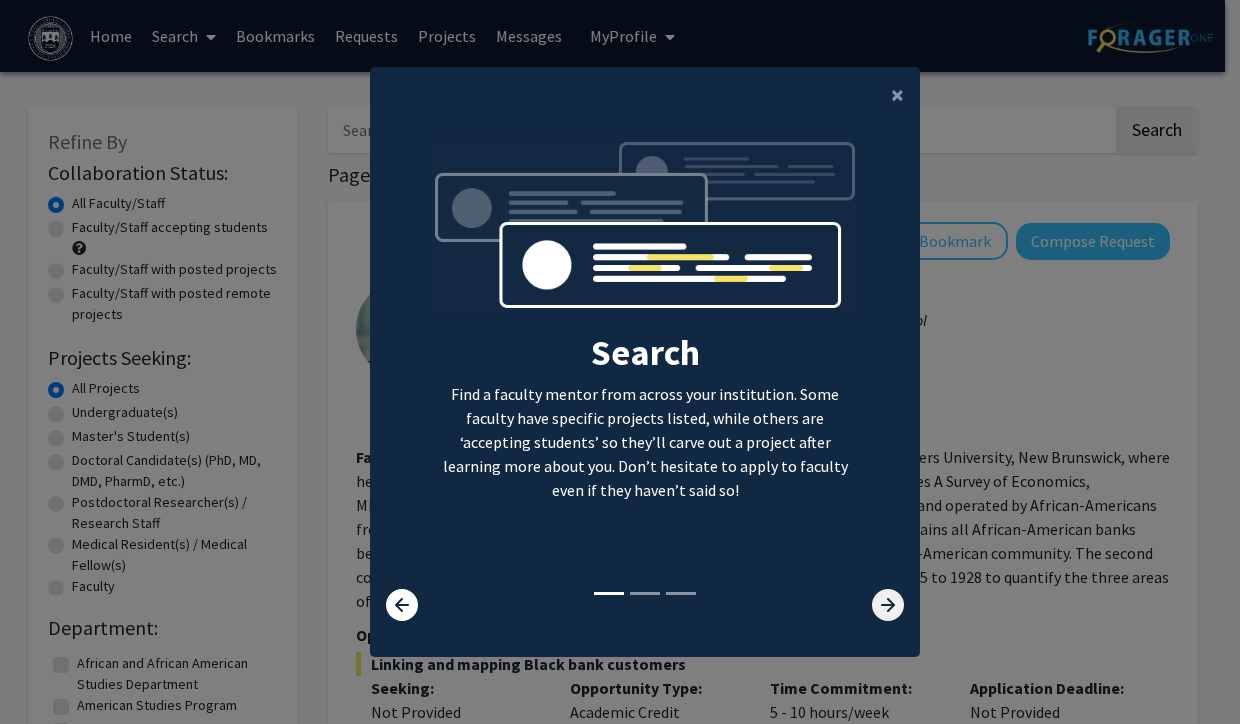 click 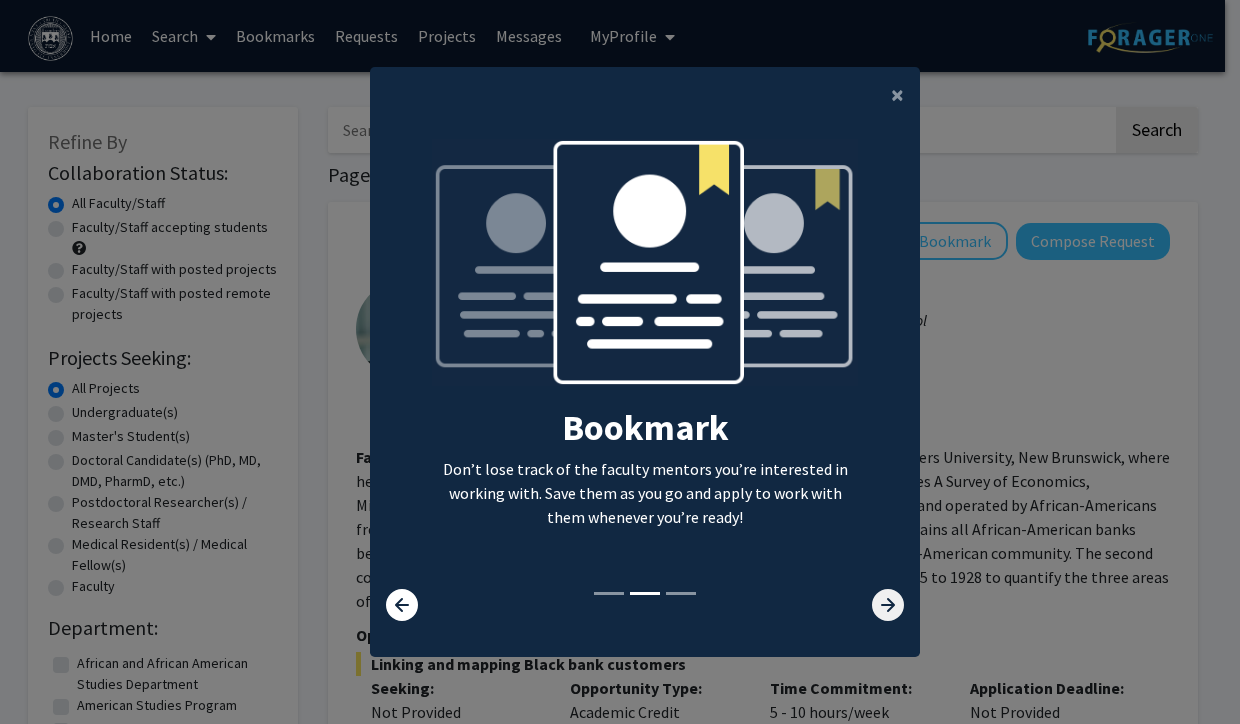 click 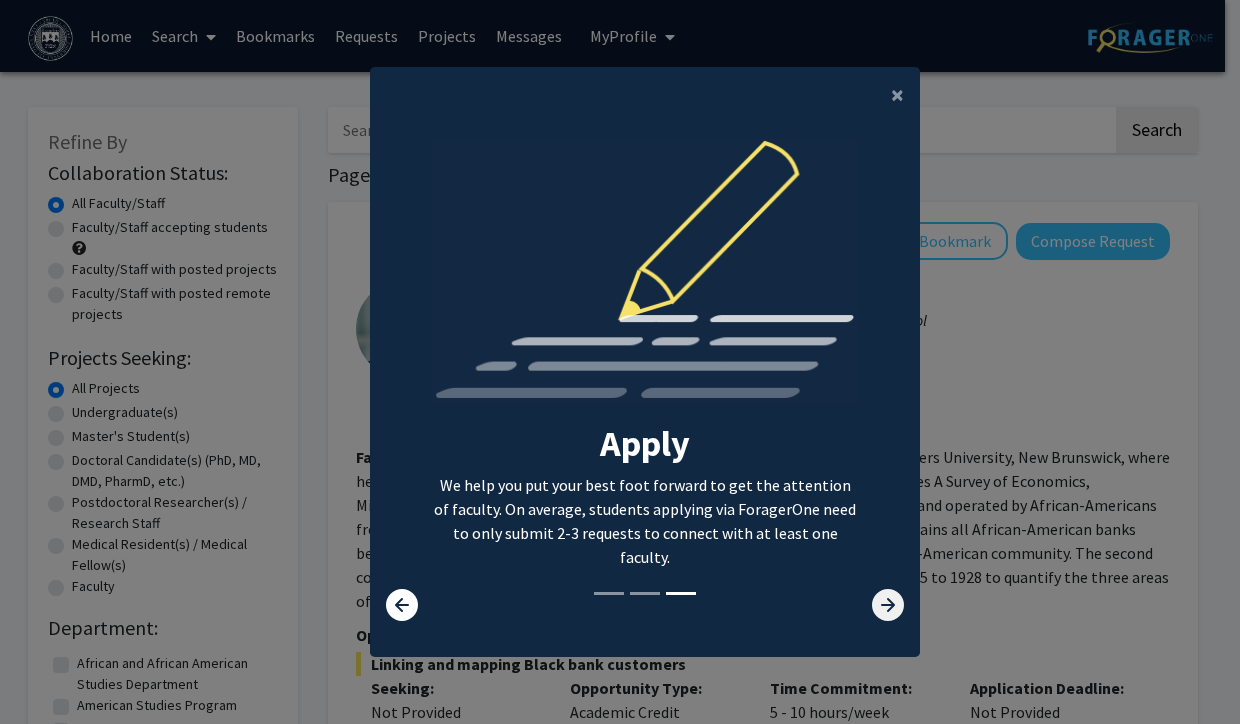 click 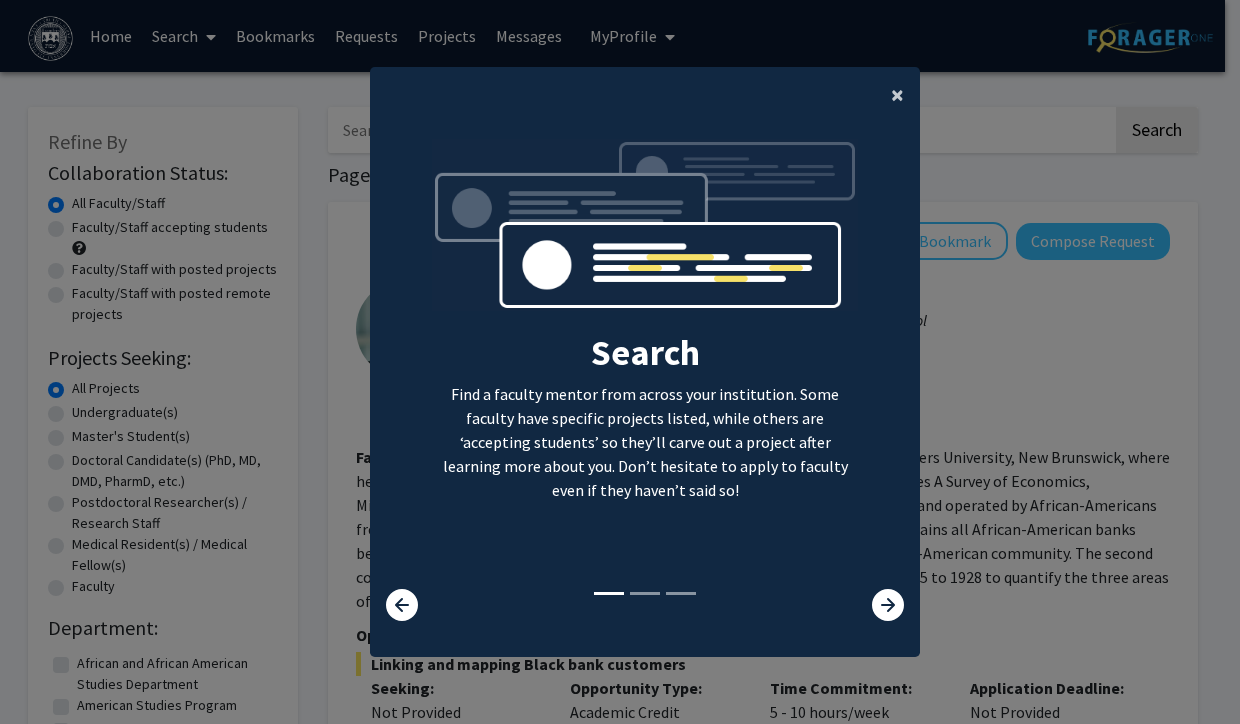 click on "×" 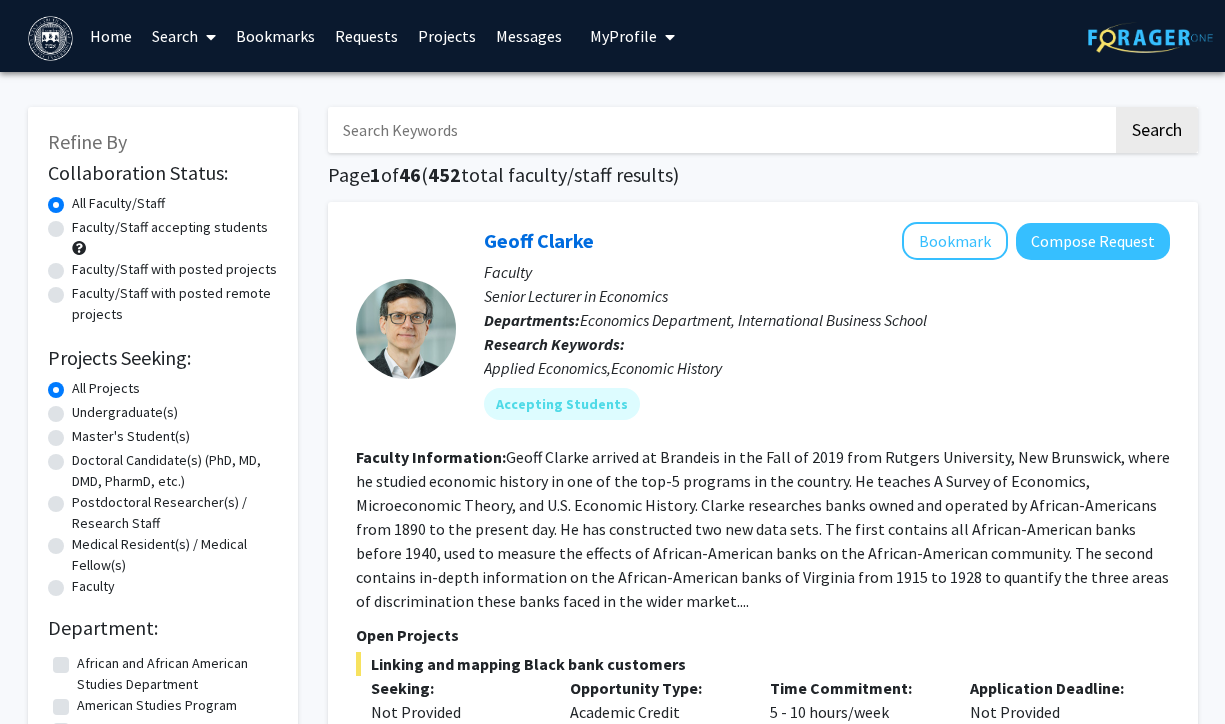 scroll, scrollTop: 0, scrollLeft: 0, axis: both 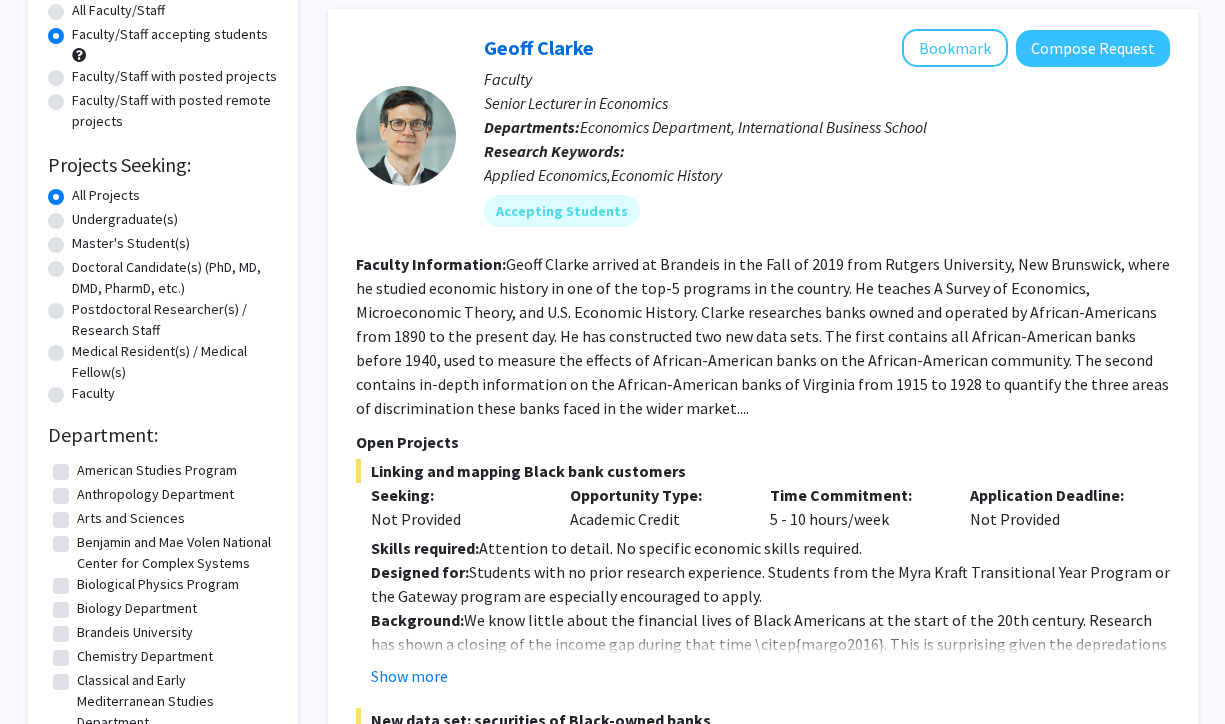 click on "Undergraduate(s)" 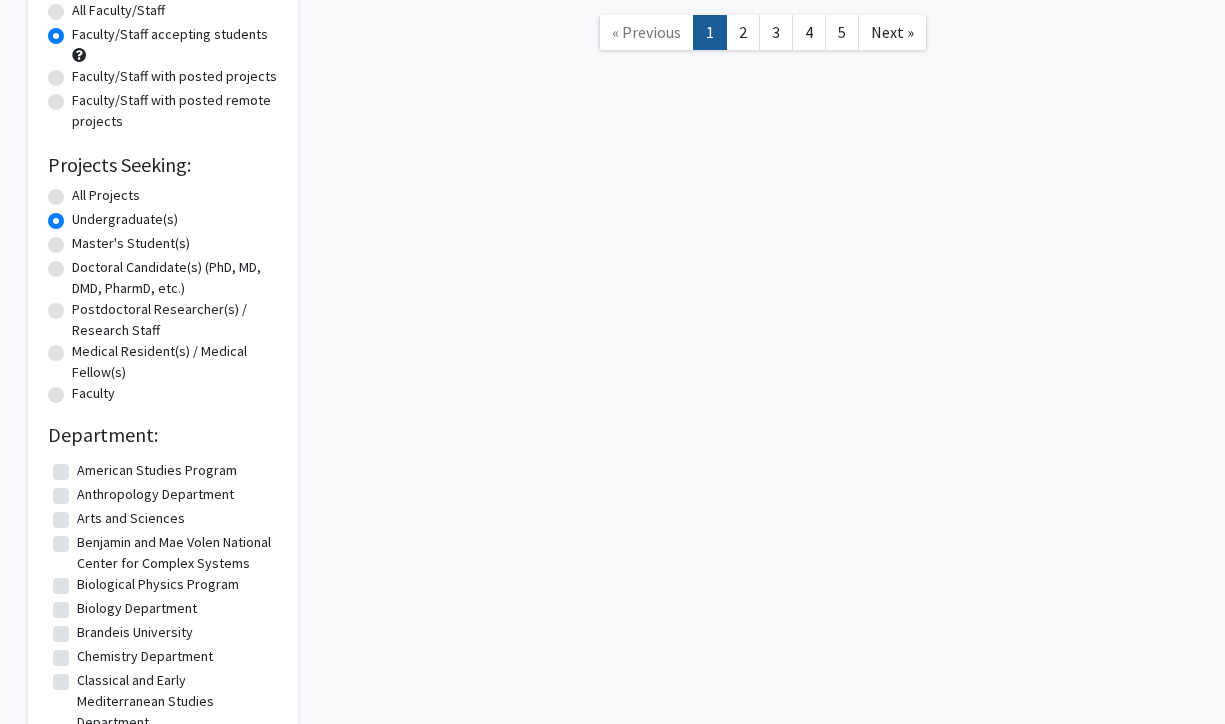scroll, scrollTop: 0, scrollLeft: 0, axis: both 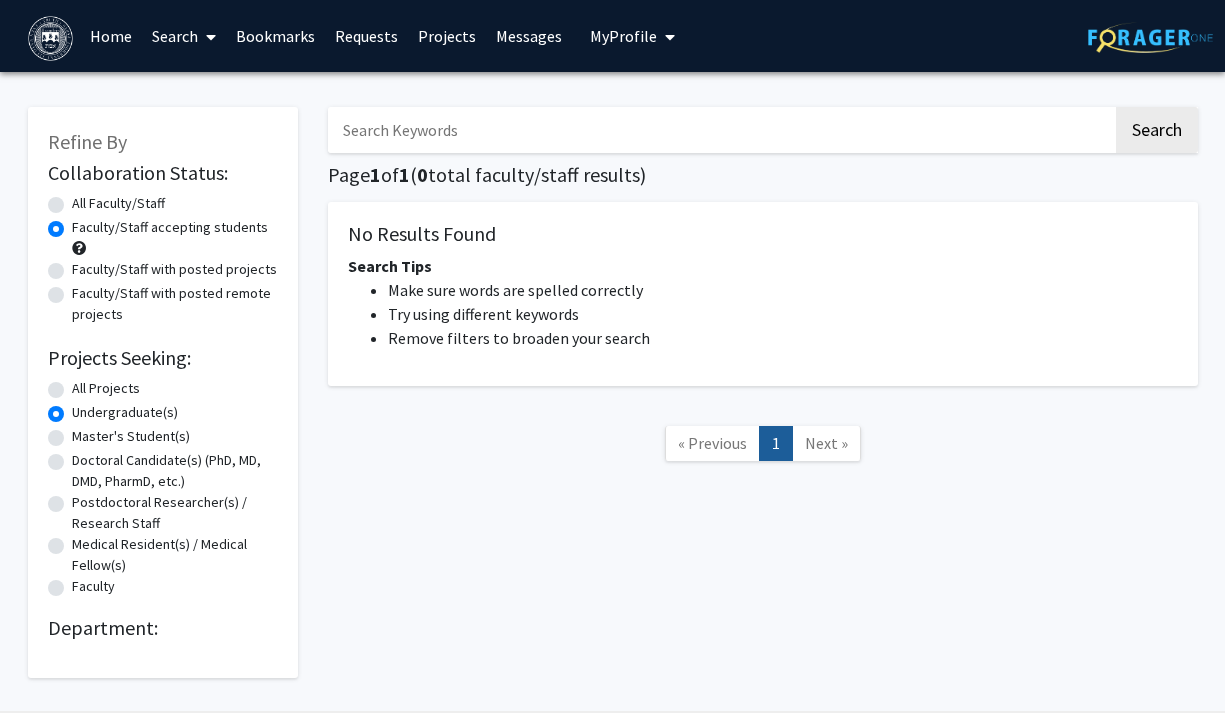click on "All Faculty/Staff" 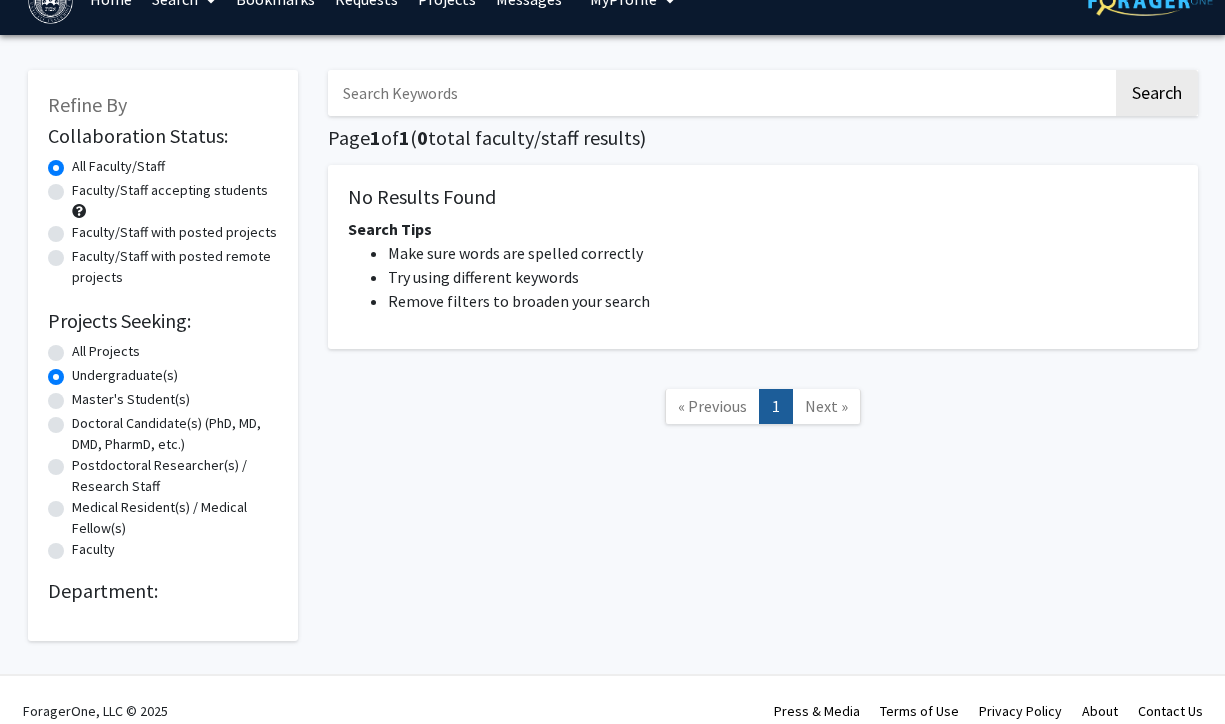 scroll, scrollTop: 40, scrollLeft: 0, axis: vertical 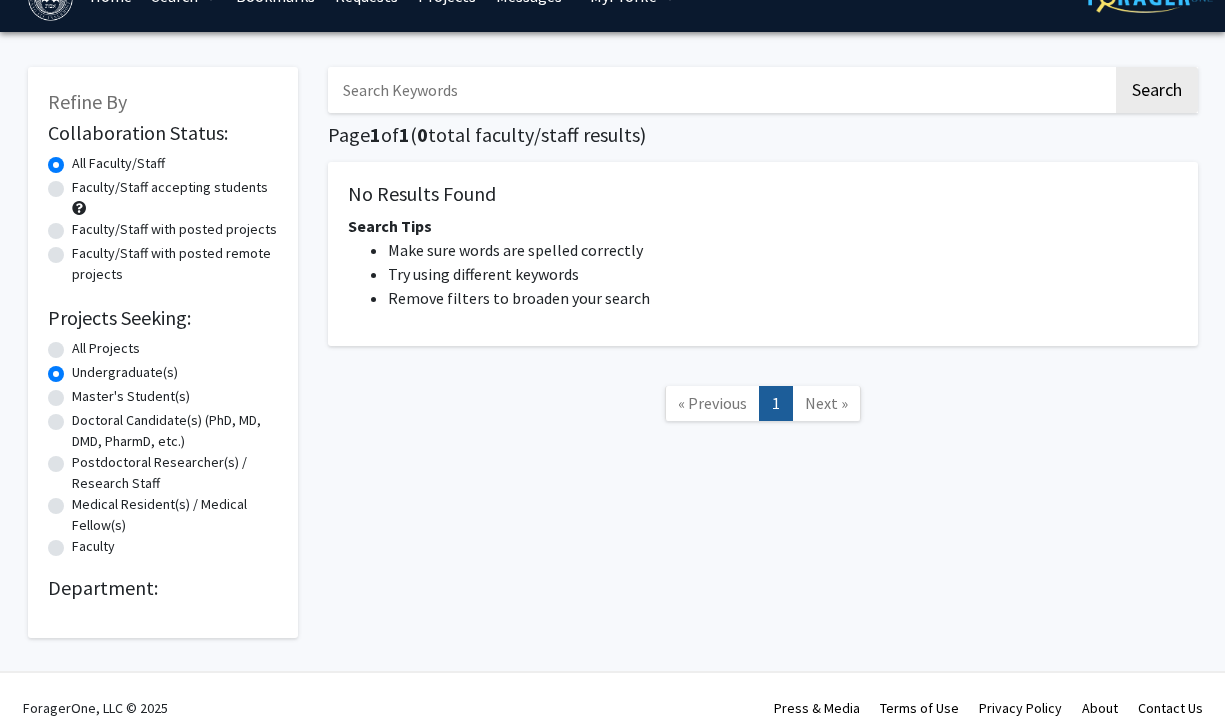 click on "All Projects" 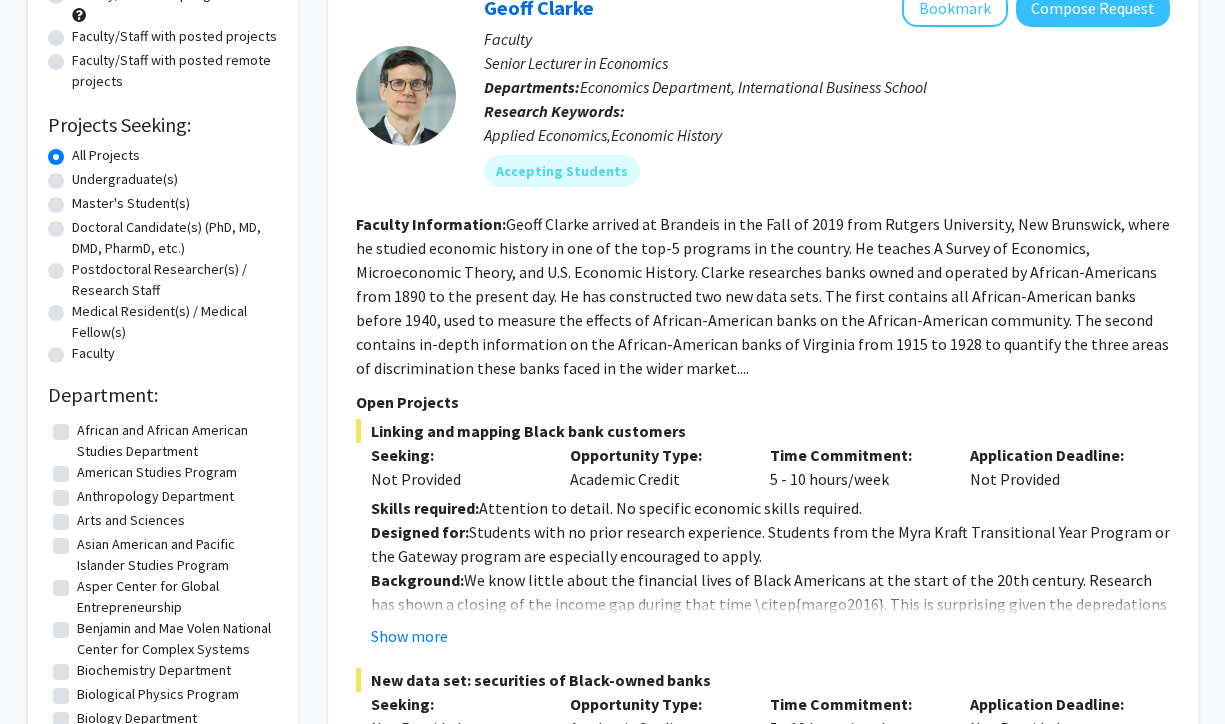 scroll, scrollTop: 241, scrollLeft: 0, axis: vertical 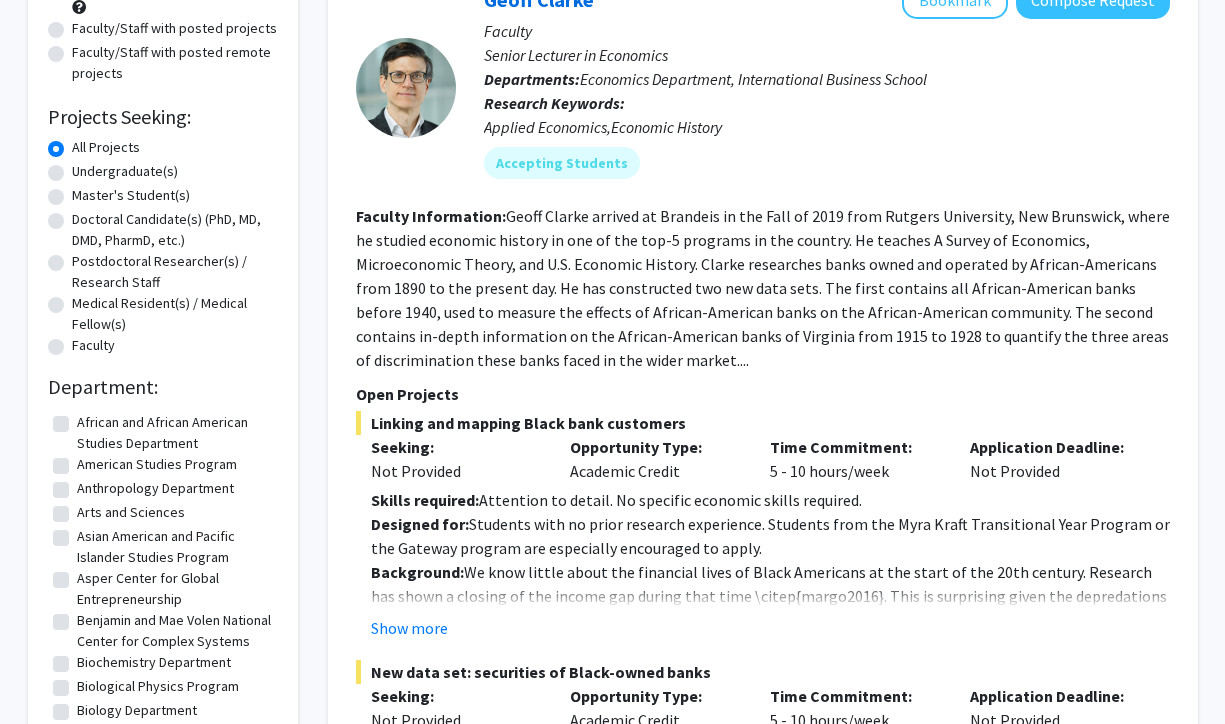drag, startPoint x: 470, startPoint y: 527, endPoint x: 758, endPoint y: 533, distance: 288.0625 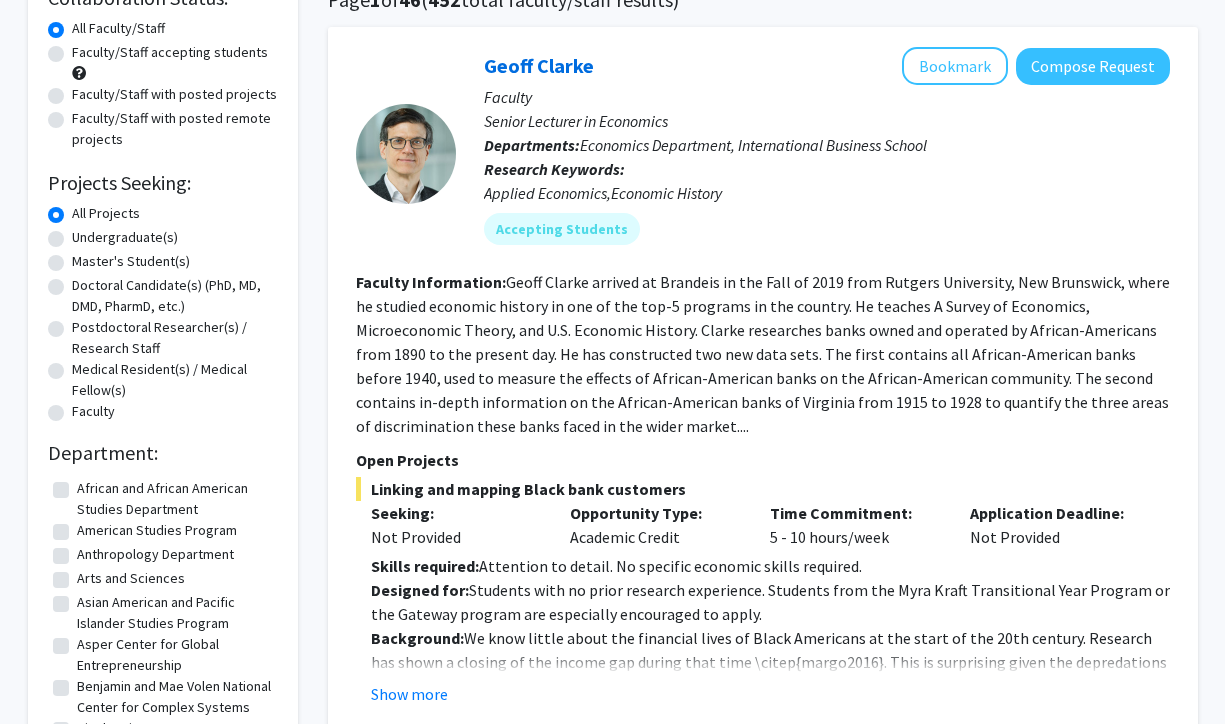 scroll, scrollTop: 189, scrollLeft: 0, axis: vertical 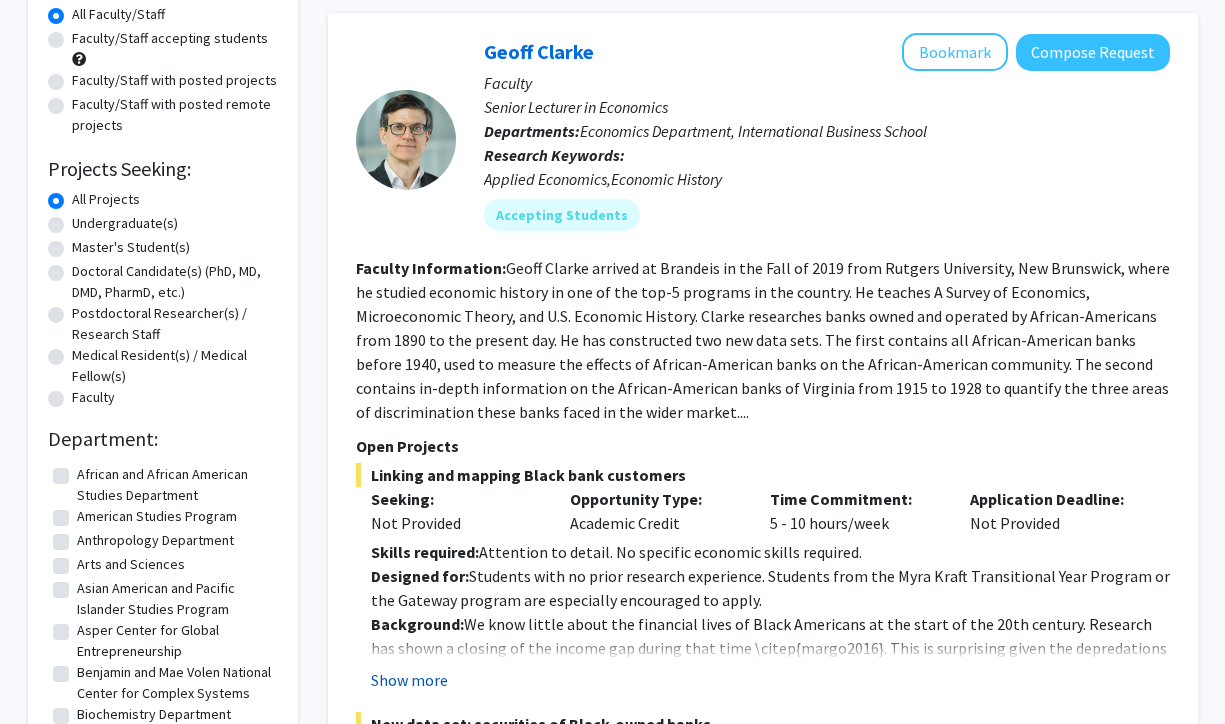 click on "Show more" 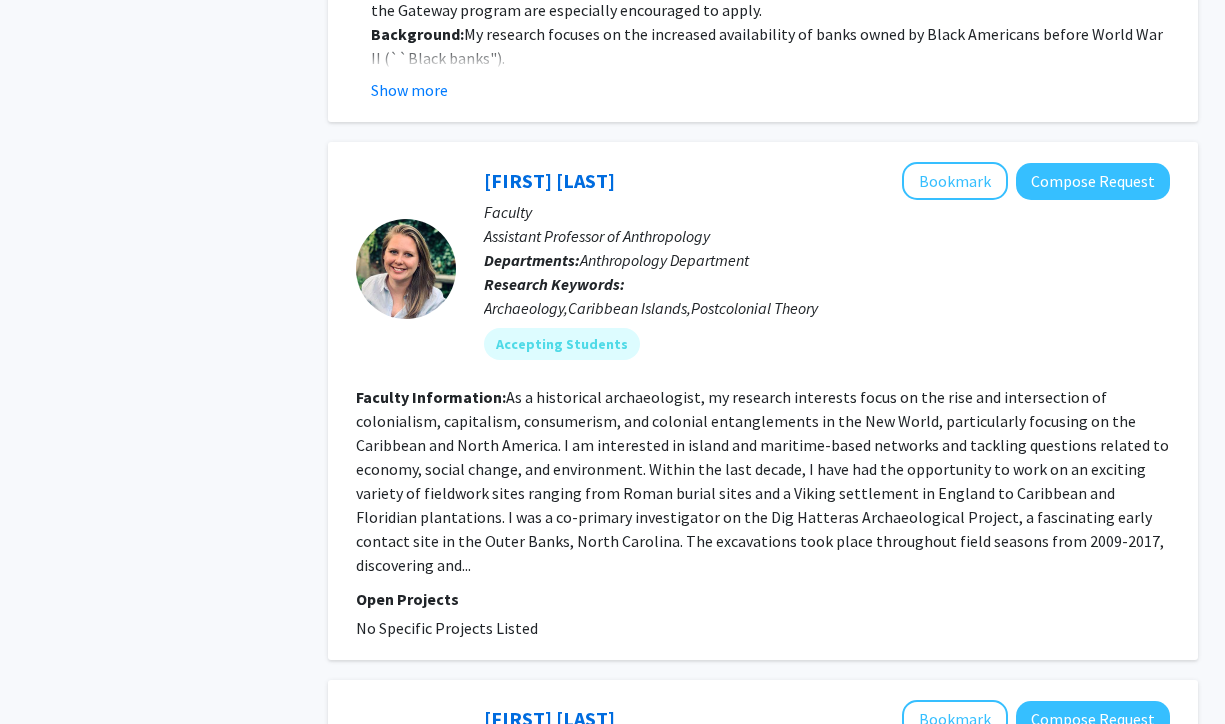 scroll, scrollTop: 2816, scrollLeft: 0, axis: vertical 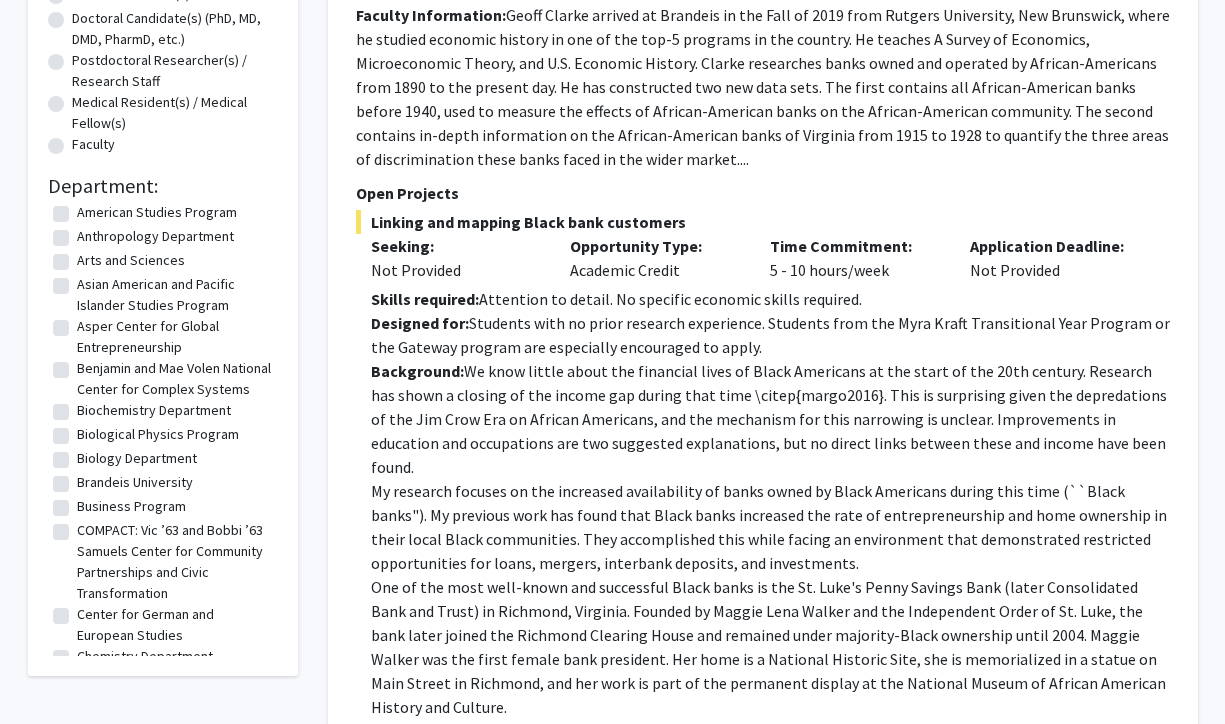click on "Brandeis University" 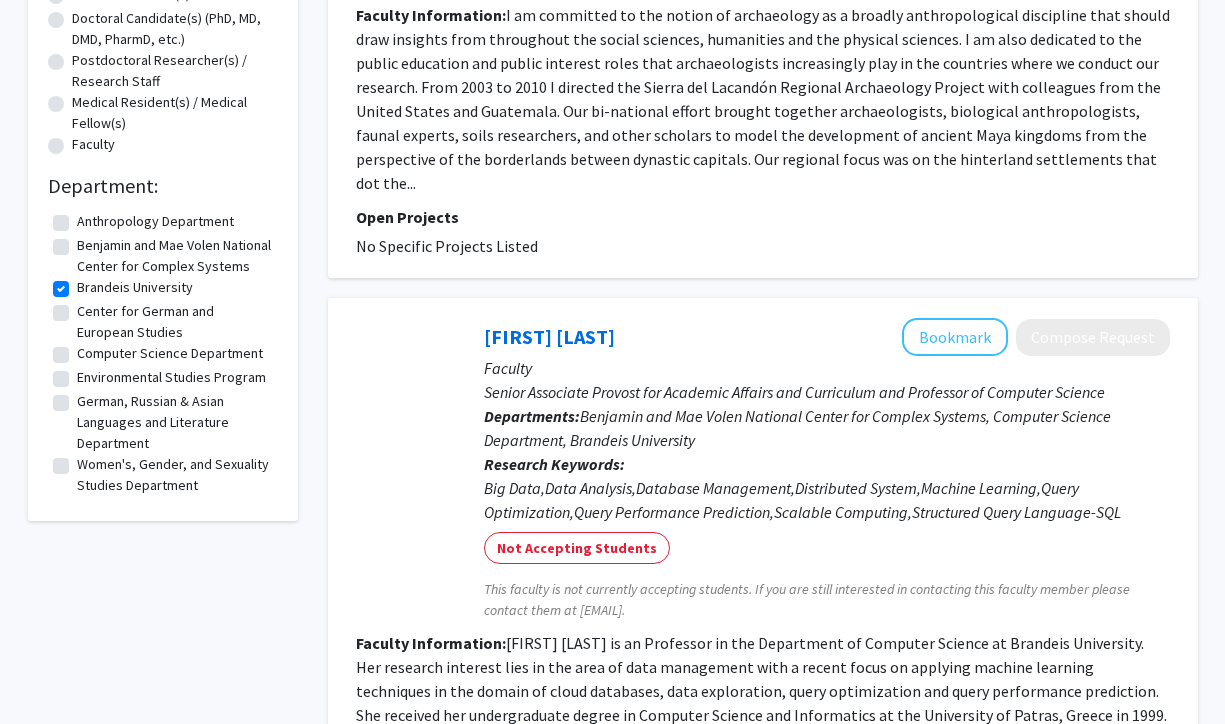scroll, scrollTop: 0, scrollLeft: 0, axis: both 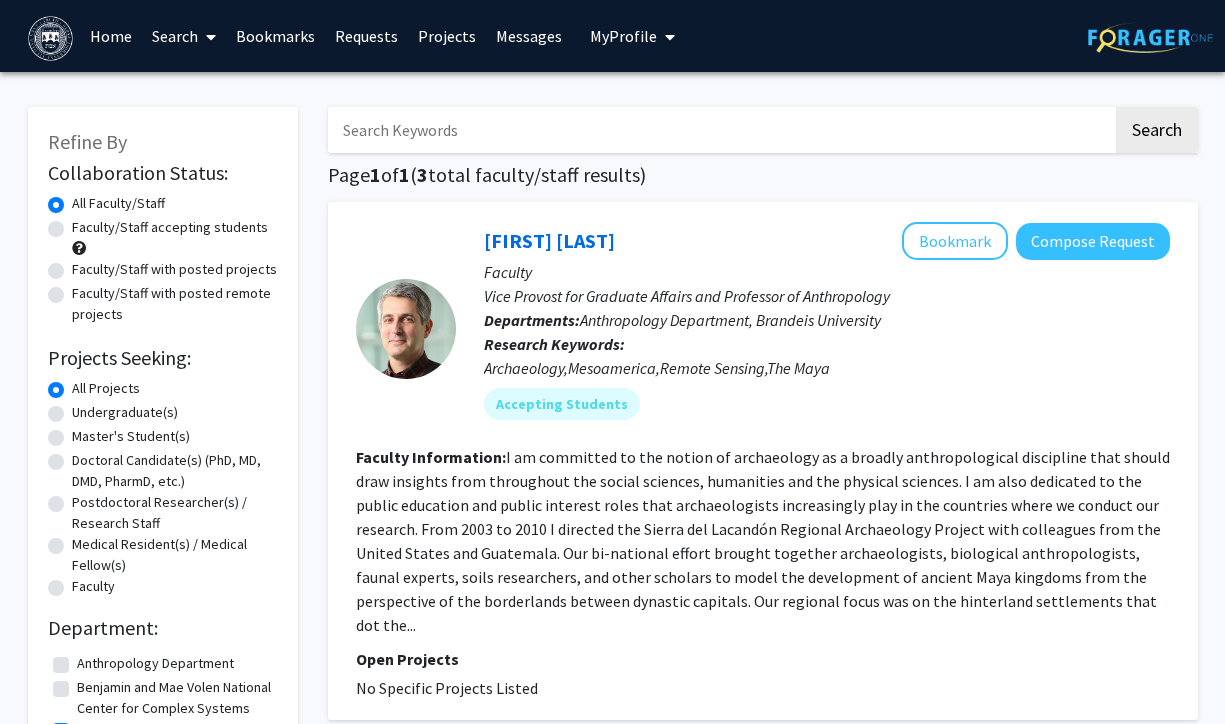 click on "Skip navigation  Home  Search  Bookmarks  Requests  Projects Messages  My   Profile  [FIRST] [LAST] View Profile Account Settings Log Out" 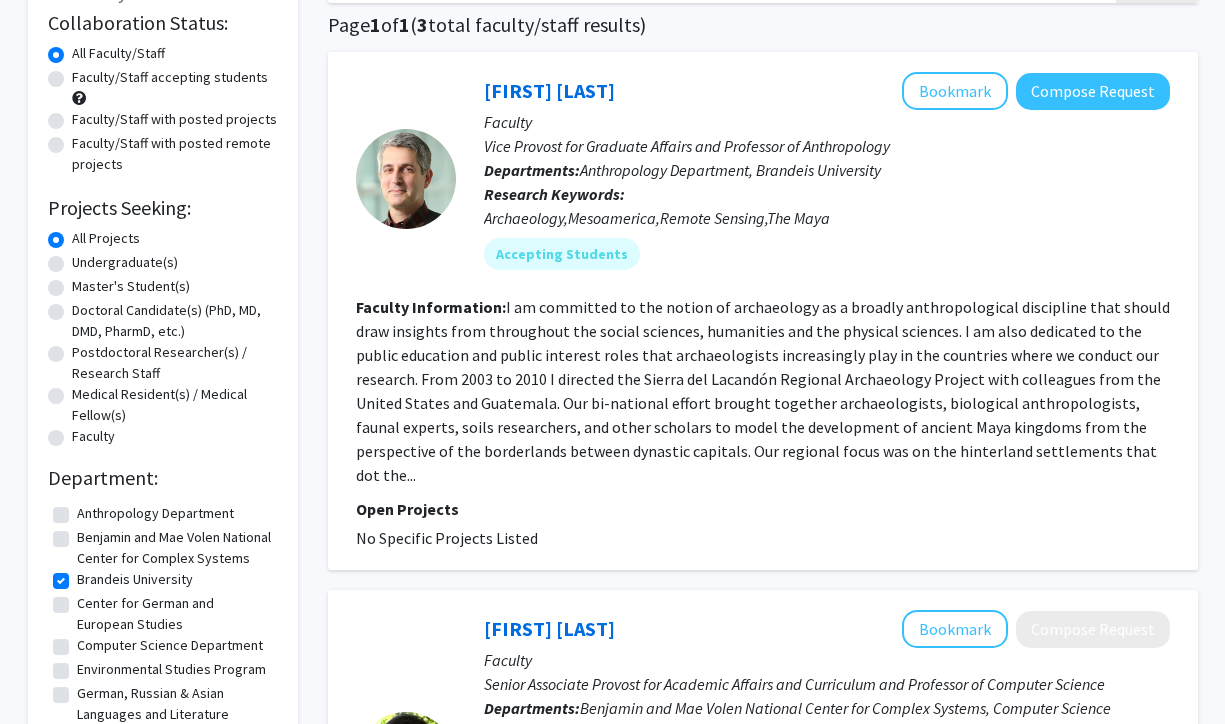 scroll, scrollTop: 159, scrollLeft: 0, axis: vertical 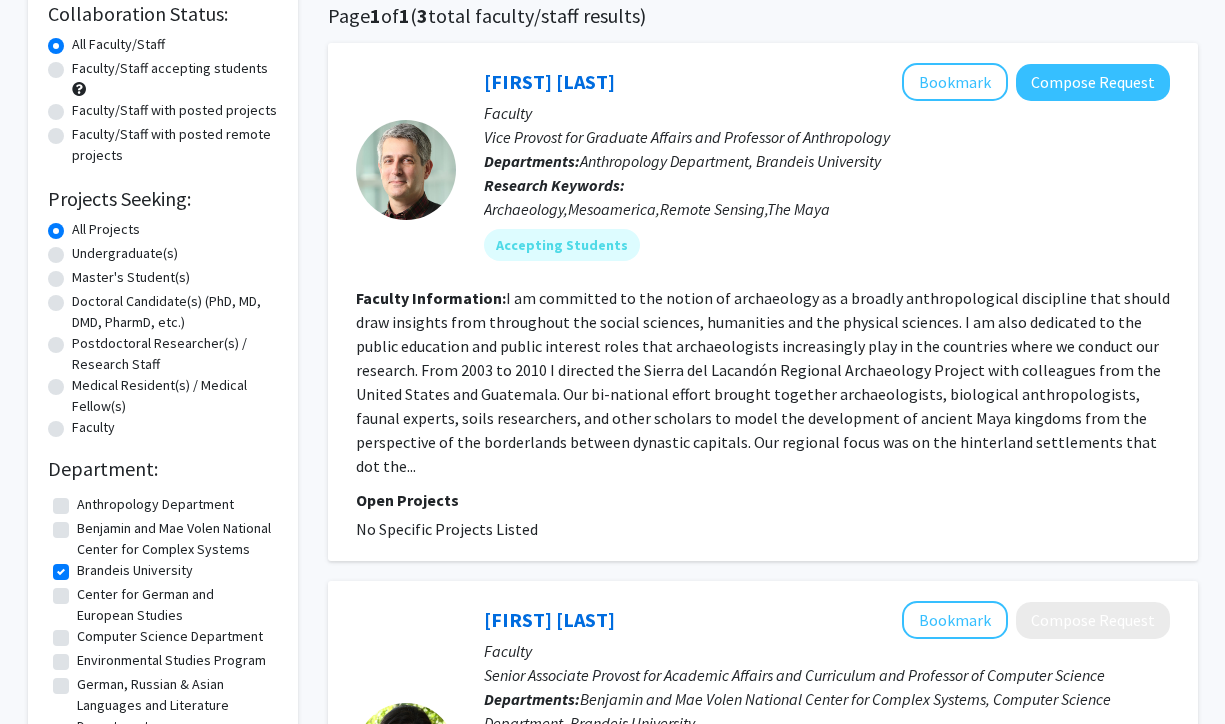 click on "Search  Page  1  of  1  ( 3  total faculty/staff results)   [FIRST] [LAST]   Bookmark
Compose Request  Faculty Vice Provost for Graduate Affairs and Professor of Anthropology Departments:  Anthropology Department, Brandeis University Research Keywords:  Archaeology,Mesoamerica,Remote Sensing,The Maya Accepting Students Faculty Information:  Open Projects  No Specific Projects Listed   [FIRST] [LAST]   Bookmark
Compose Request  Faculty Senior Associate Provost for Academic Affairs and Curriculum and Professor of Computer Science Departments:  Benjamin and Mae Volen National Center for Complex Systems, Computer Science Department, Brandeis University Research Keywords:  Big Data,Data Analysis,Database Management,Distributed System,Machine Learning,Query Optimization,Query Performance Prediction,Scalable Computing,Structured Query Language-SQL Not Accepting Students Faculty Information:  Open Projects  No Specific Projects Listed   [FIRST] [LAST]   Bookmark
Compose Request  Faculty Departments:" 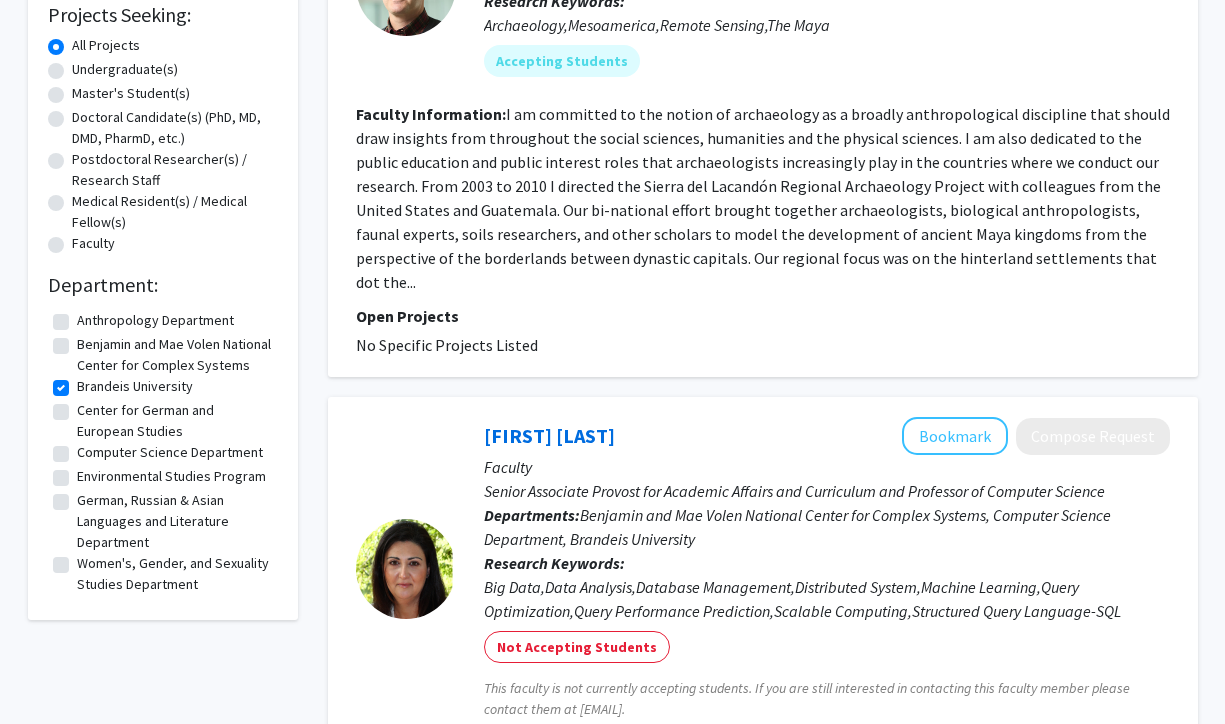 scroll, scrollTop: 350, scrollLeft: 0, axis: vertical 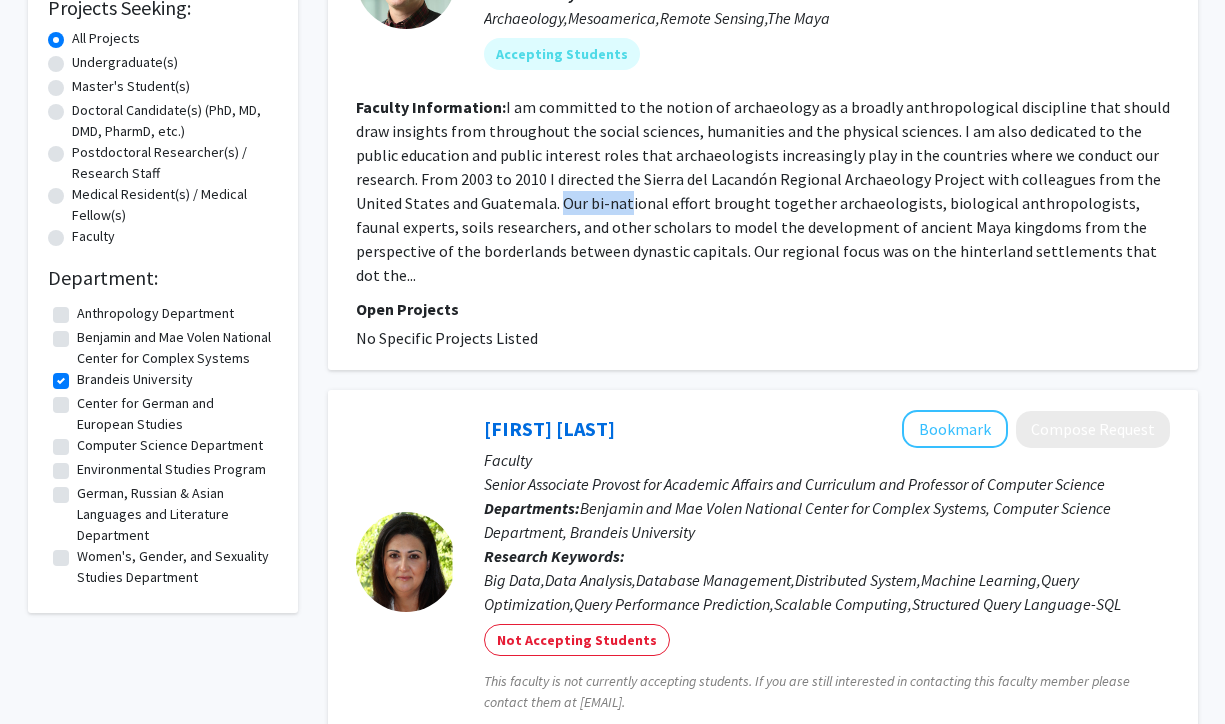 drag, startPoint x: 468, startPoint y: 206, endPoint x: 533, endPoint y: 205, distance: 65.00769 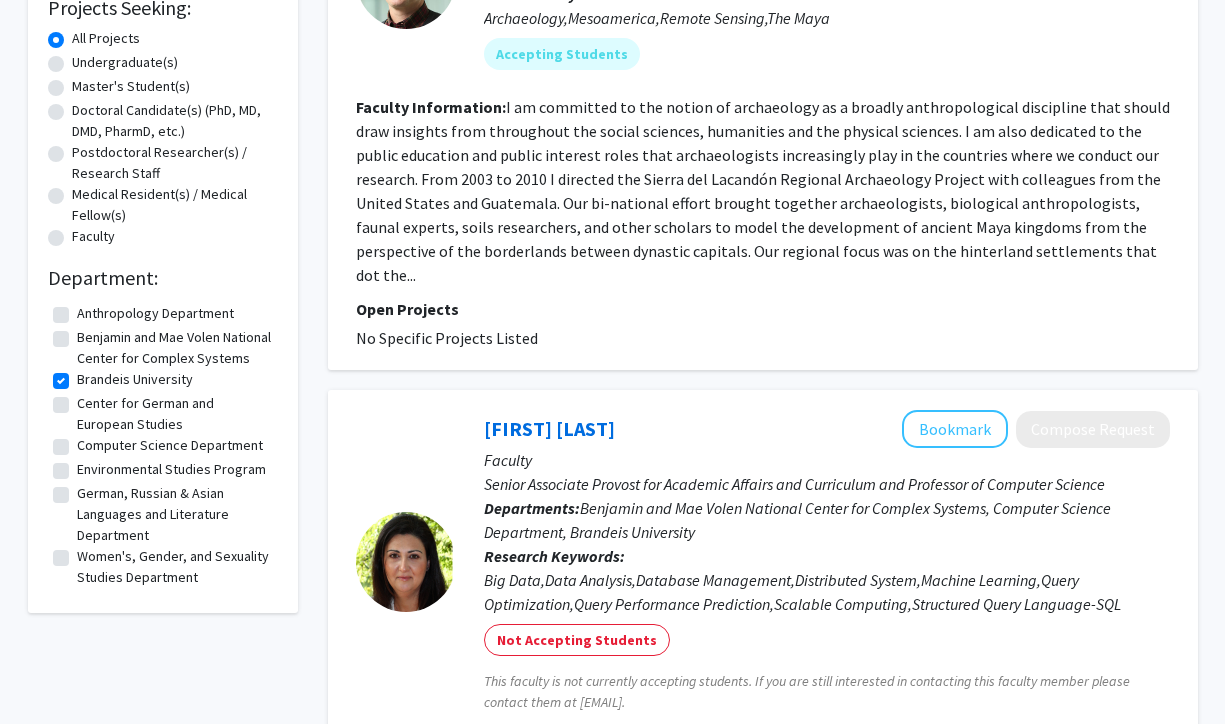 click on "Faculty Information:  I am committed to the notion of archaeology as a broadly anthropological discipline that should draw insights from throughout the social sciences, humanities and the physical sciences. I am also dedicated to the public education and public interest roles that archaeologists increasingly play in the countries where we conduct our research.    From 2003 to 2010 I directed the Sierra del Lacandón Regional Archaeology Project with colleagues from the United States and Guatemala. Our bi-national effort brought together archaeologists, biological anthropologists, faunal experts, soils researchers, and other scholars to model the development of ancient Maya kingdoms from the perspective of the borderlands between dynastic capitals. Our regional focus was on the hinterland settlements that dot the..." 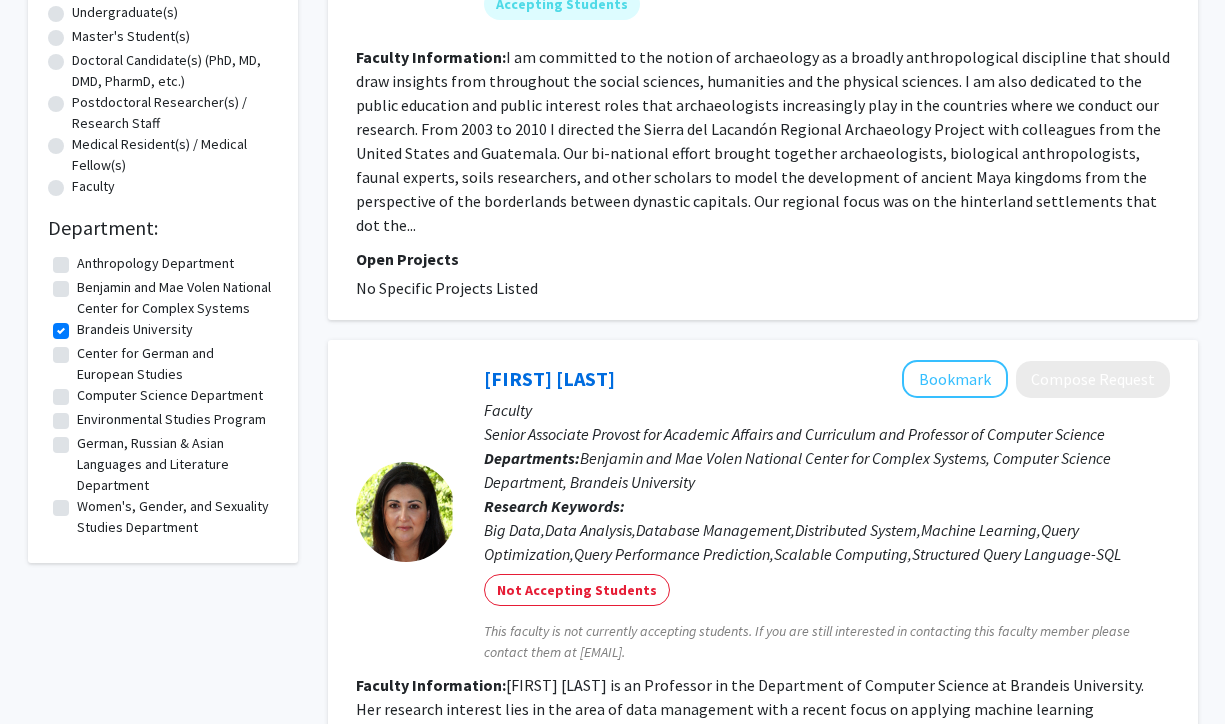 scroll, scrollTop: 401, scrollLeft: 1, axis: both 